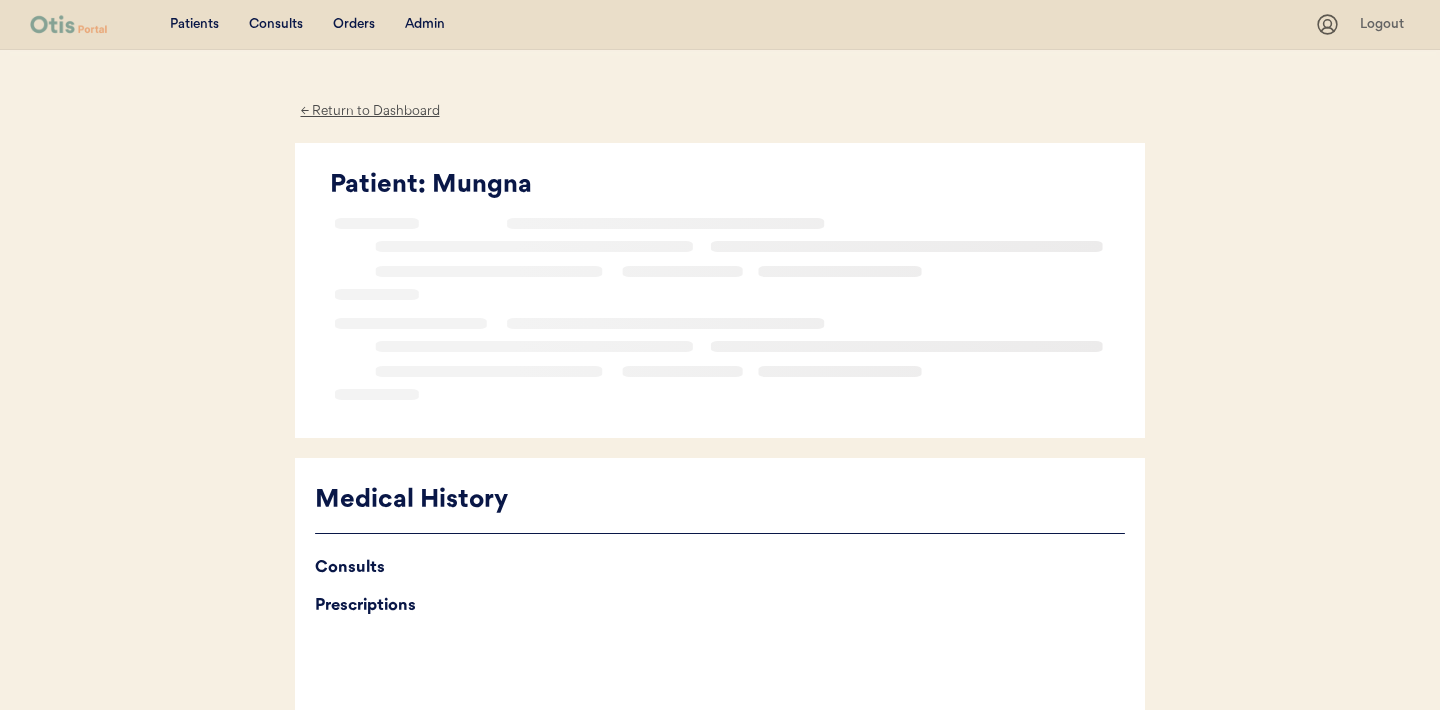 scroll, scrollTop: 0, scrollLeft: 0, axis: both 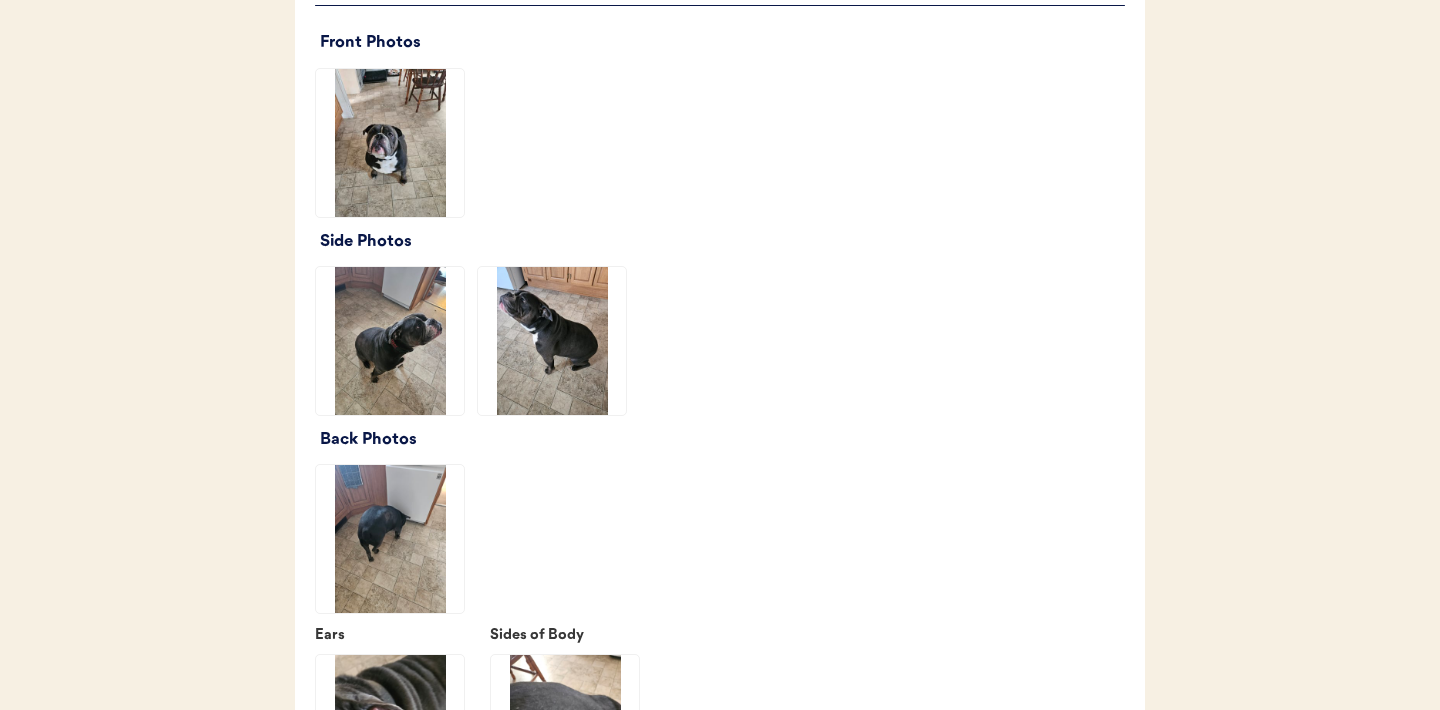 click 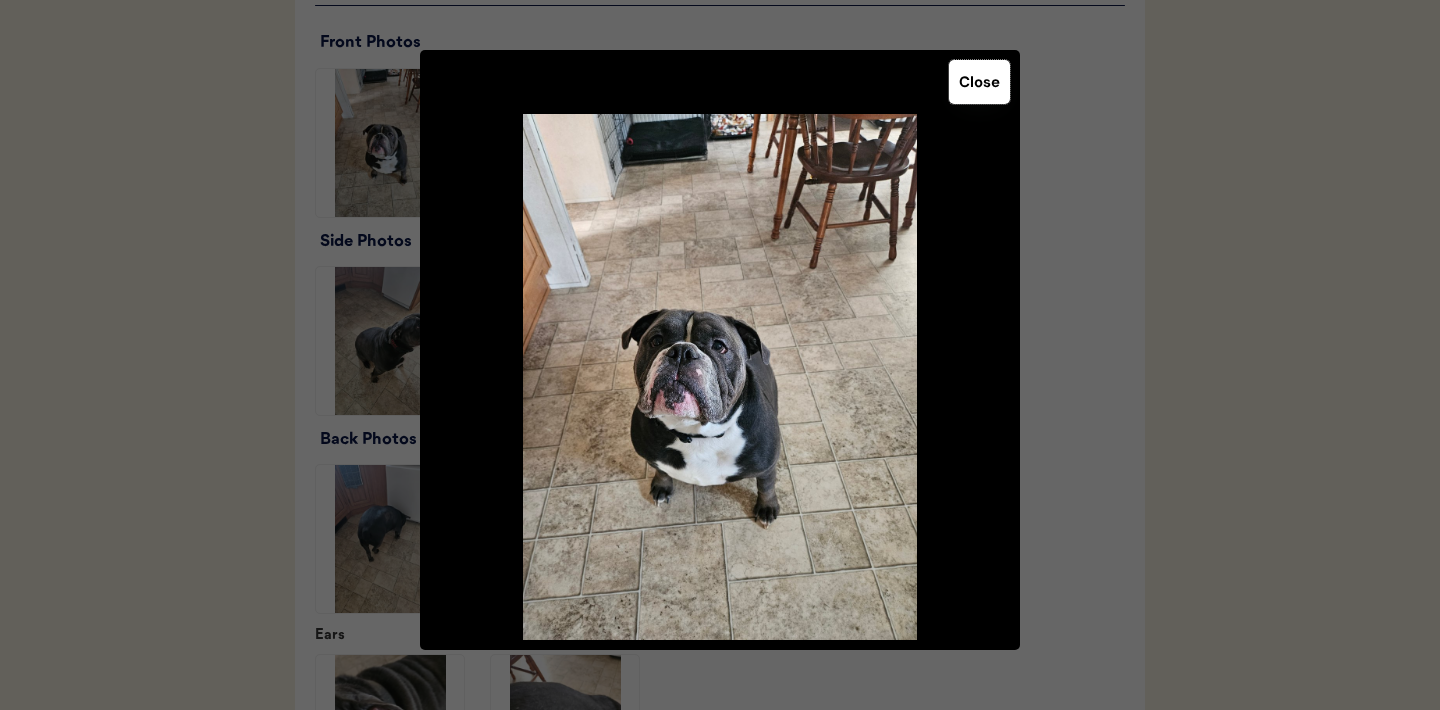 click on "Close" at bounding box center [979, 82] 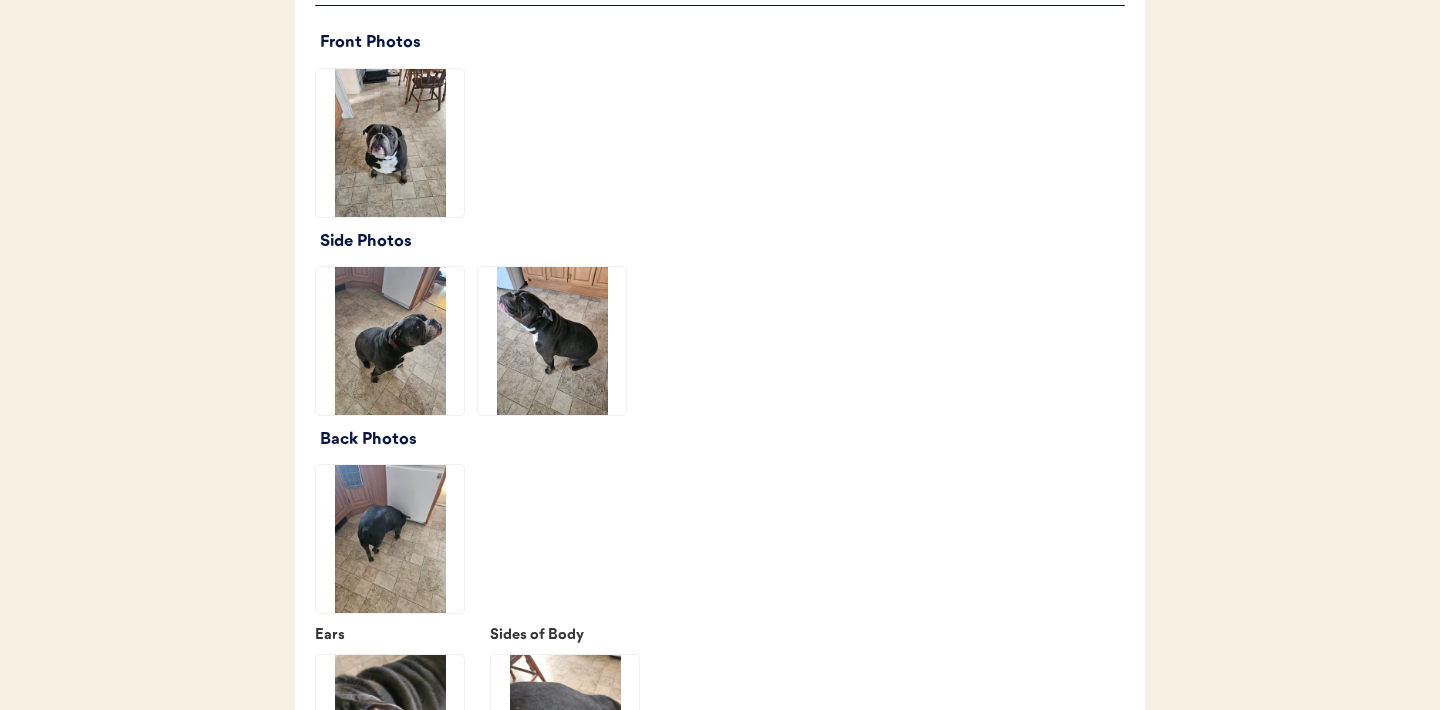 click 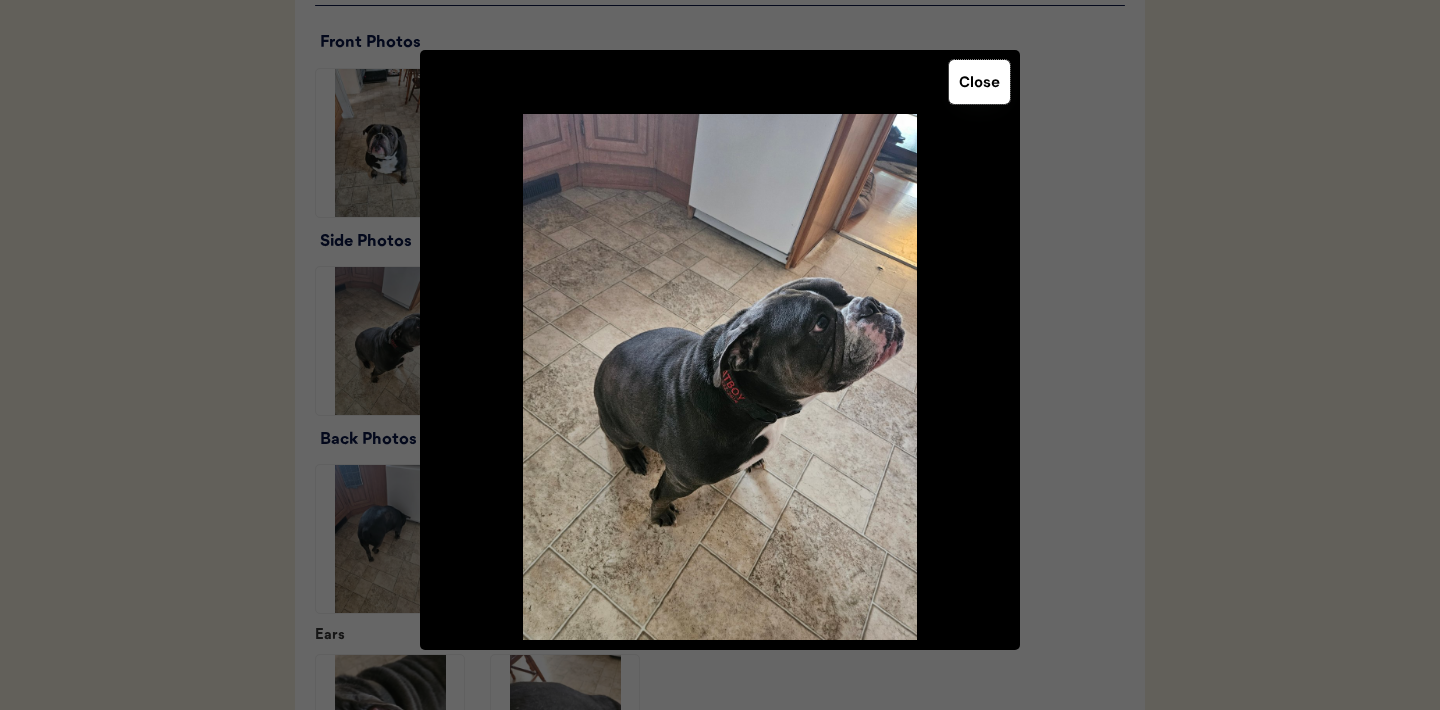 click on "Close" at bounding box center (979, 82) 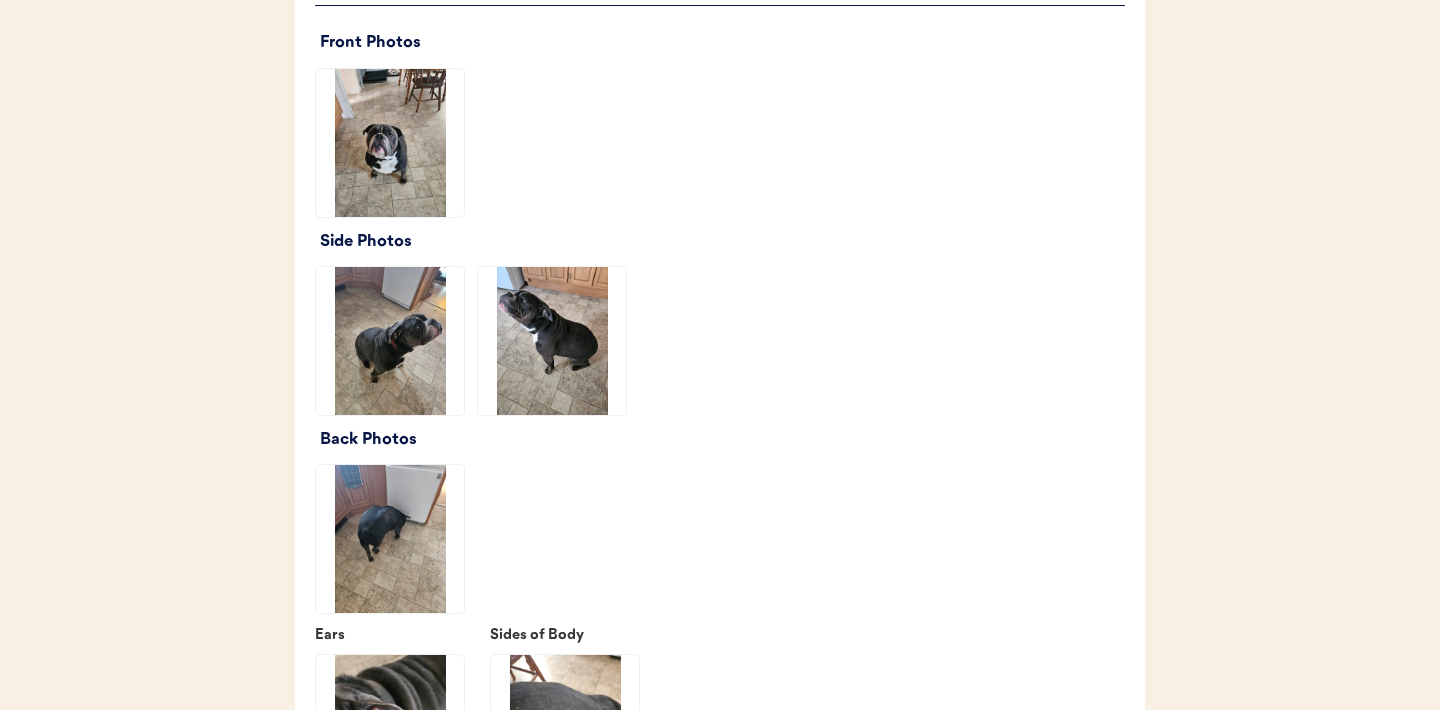 click 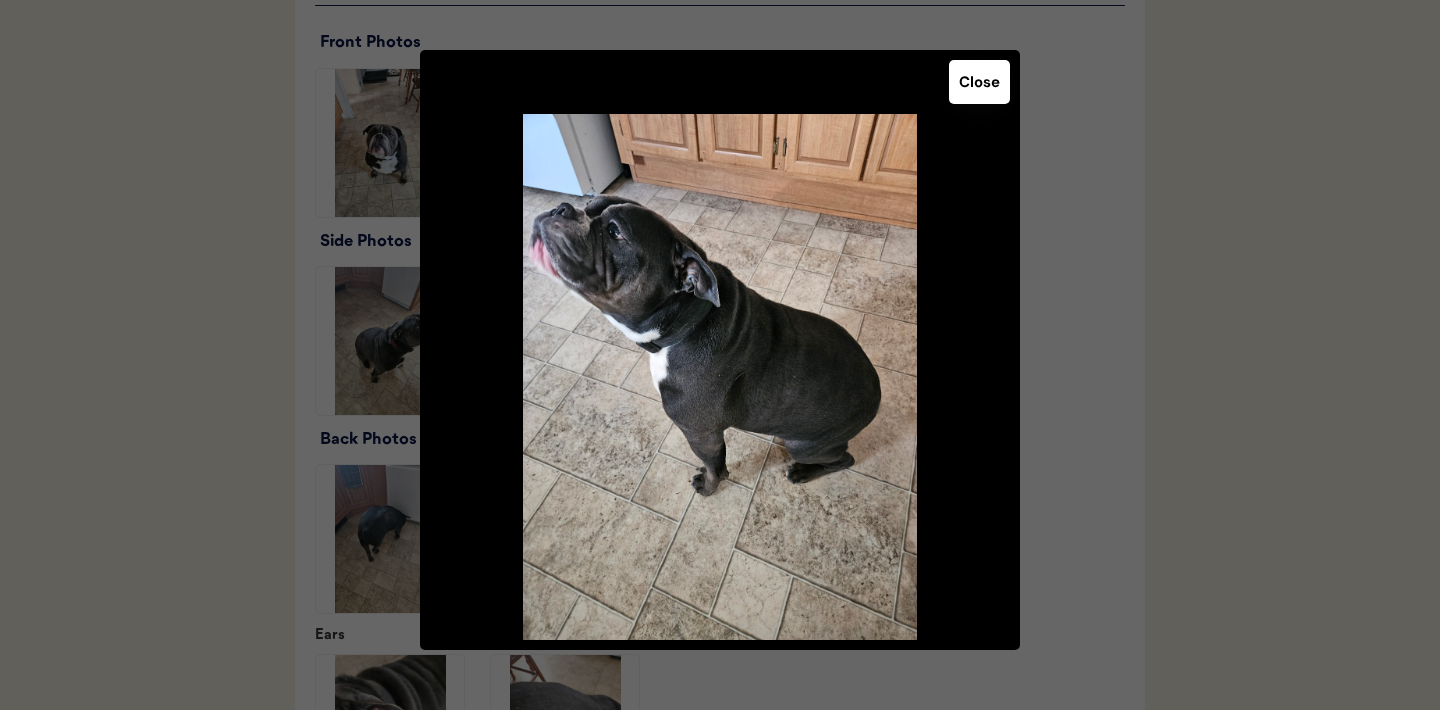 click on "Close" at bounding box center [979, 82] 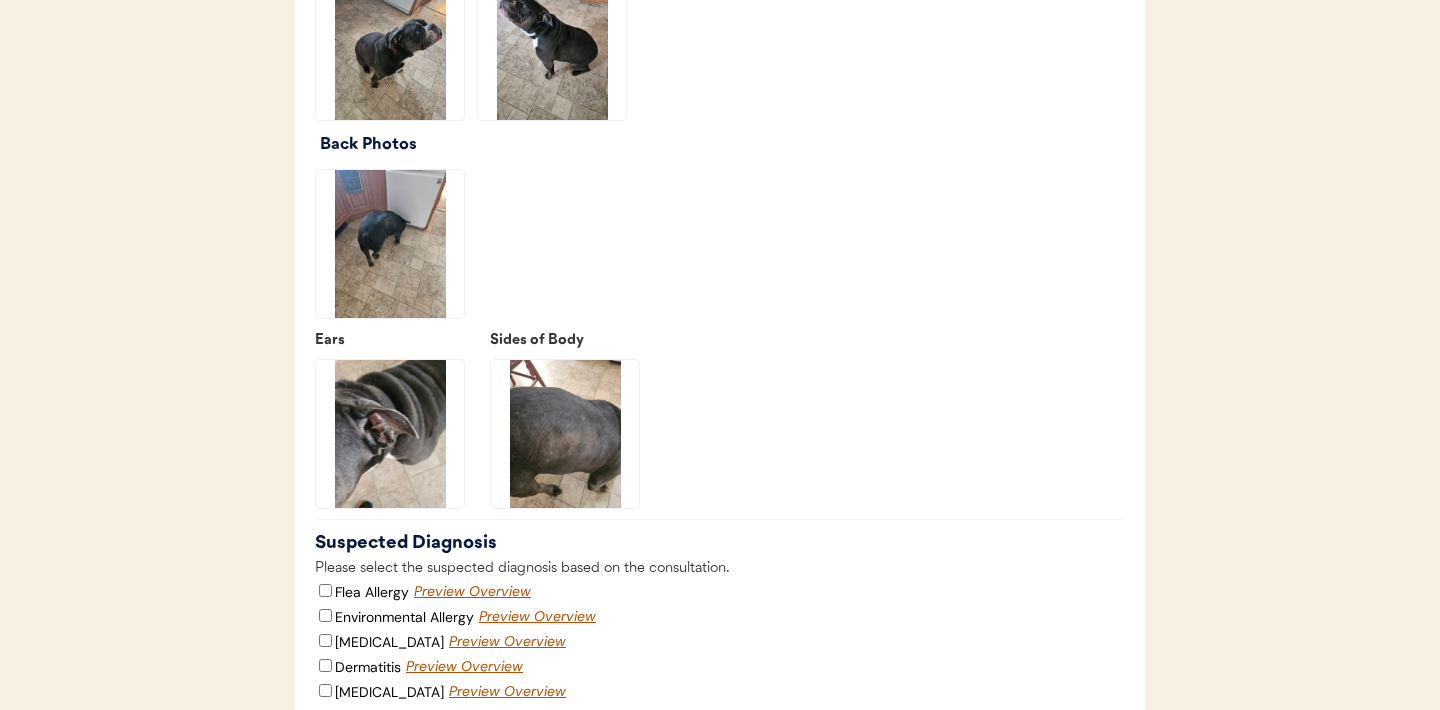scroll, scrollTop: 2743, scrollLeft: 0, axis: vertical 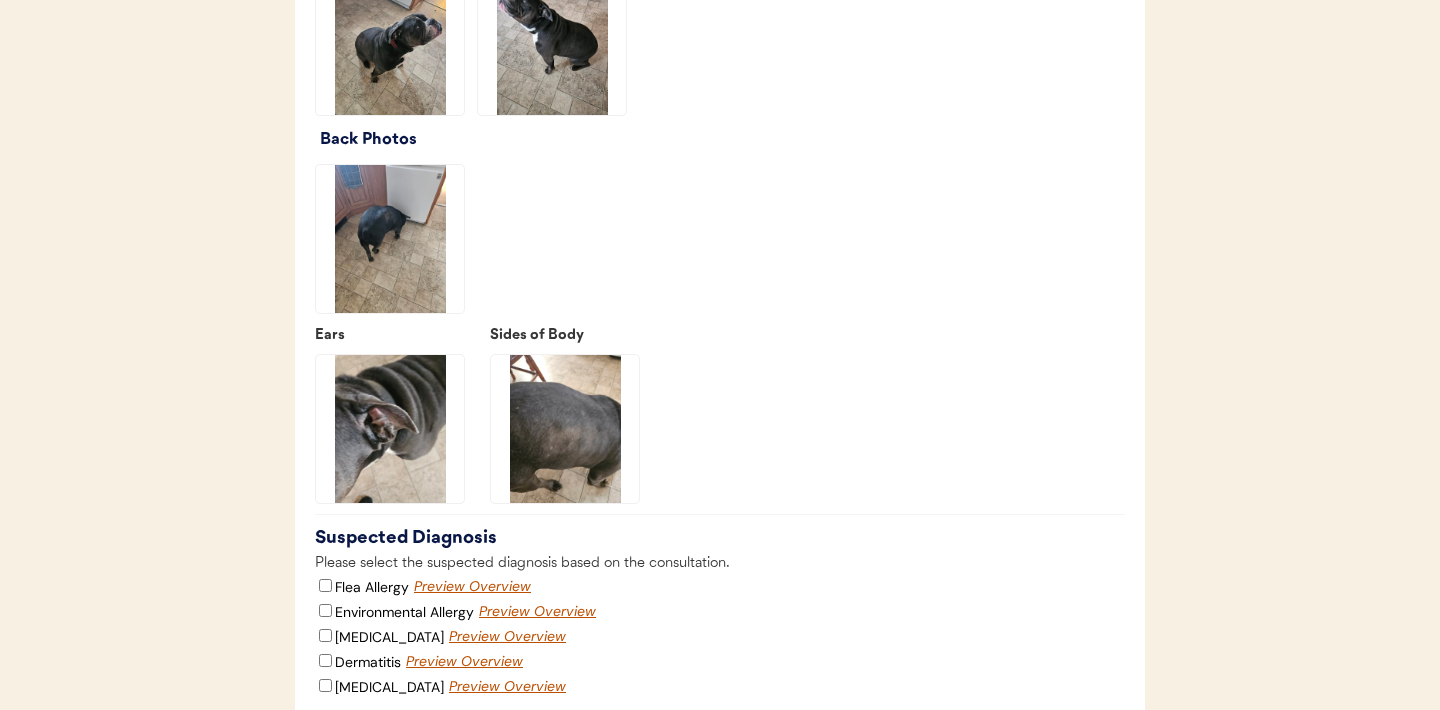 click 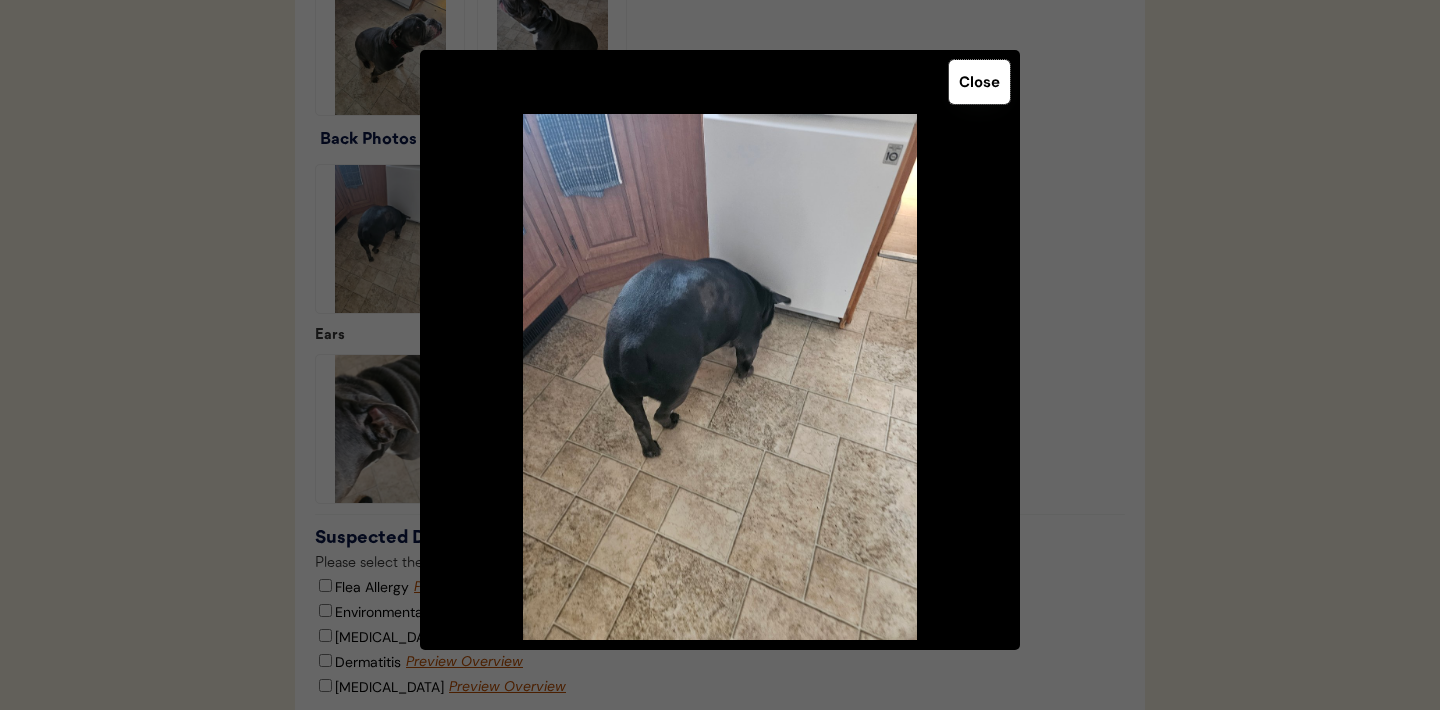 click on "Close" at bounding box center [979, 82] 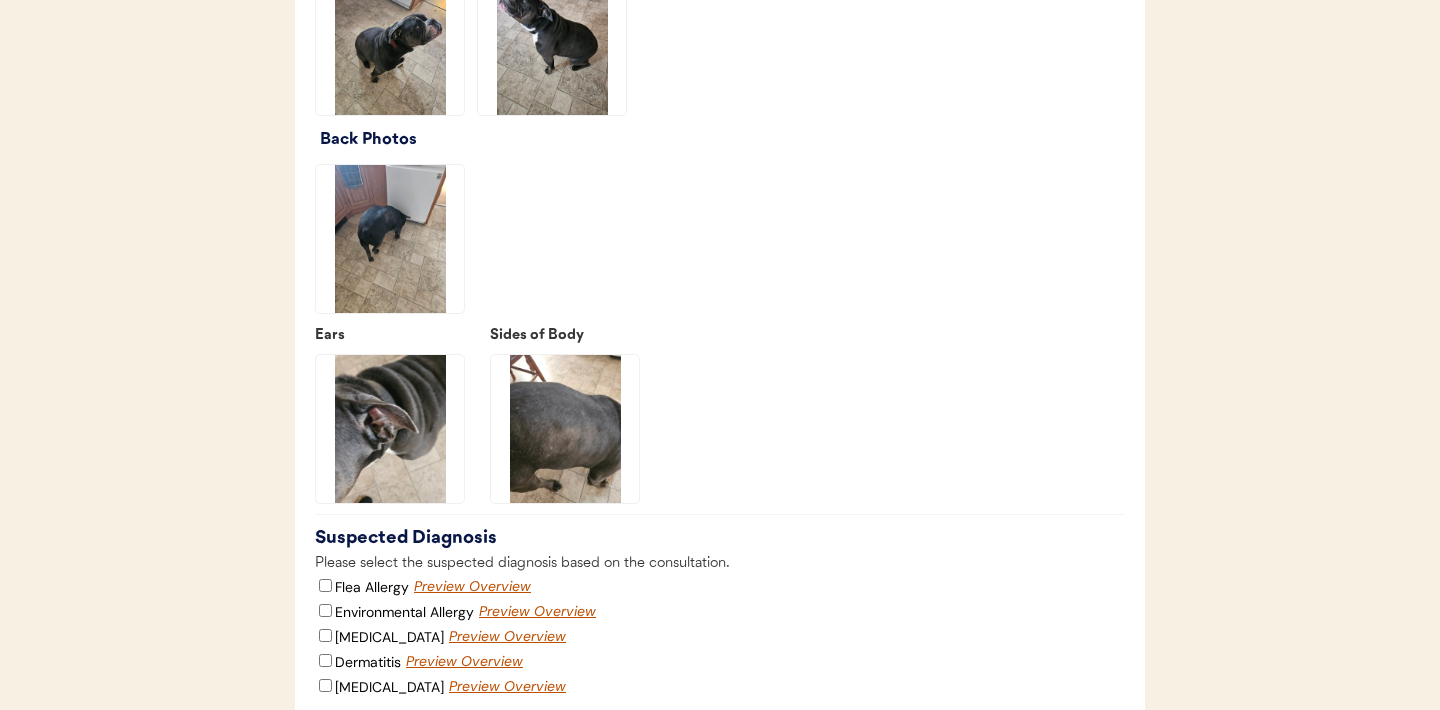 click 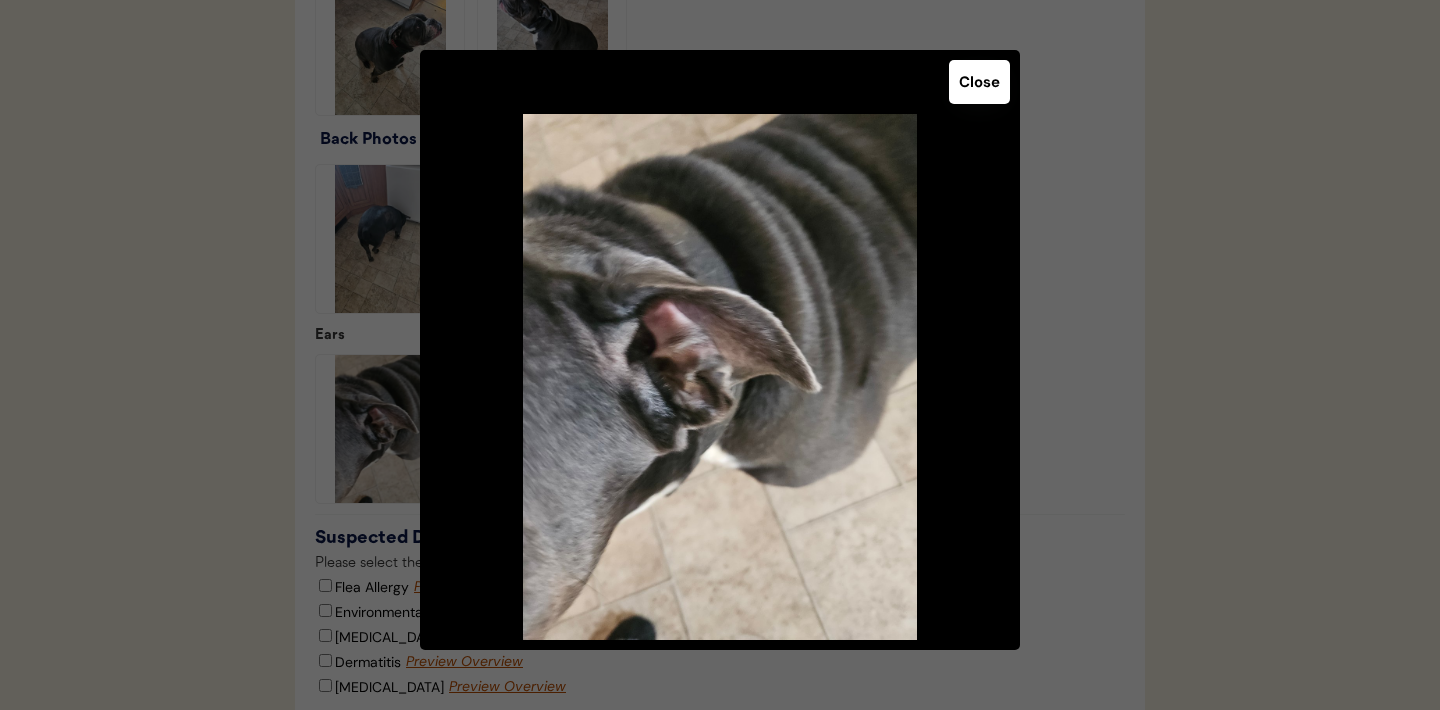 click on "Close" at bounding box center [979, 82] 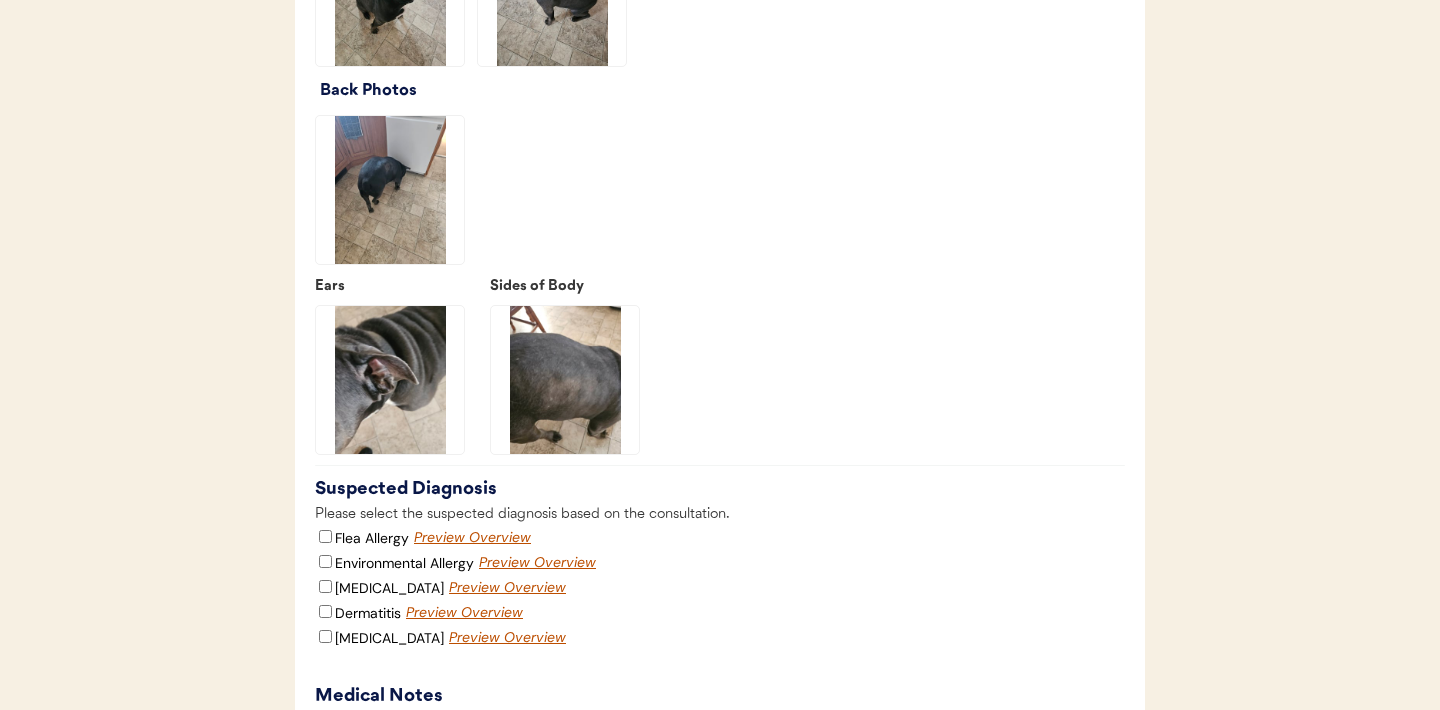 scroll, scrollTop: 2800, scrollLeft: 0, axis: vertical 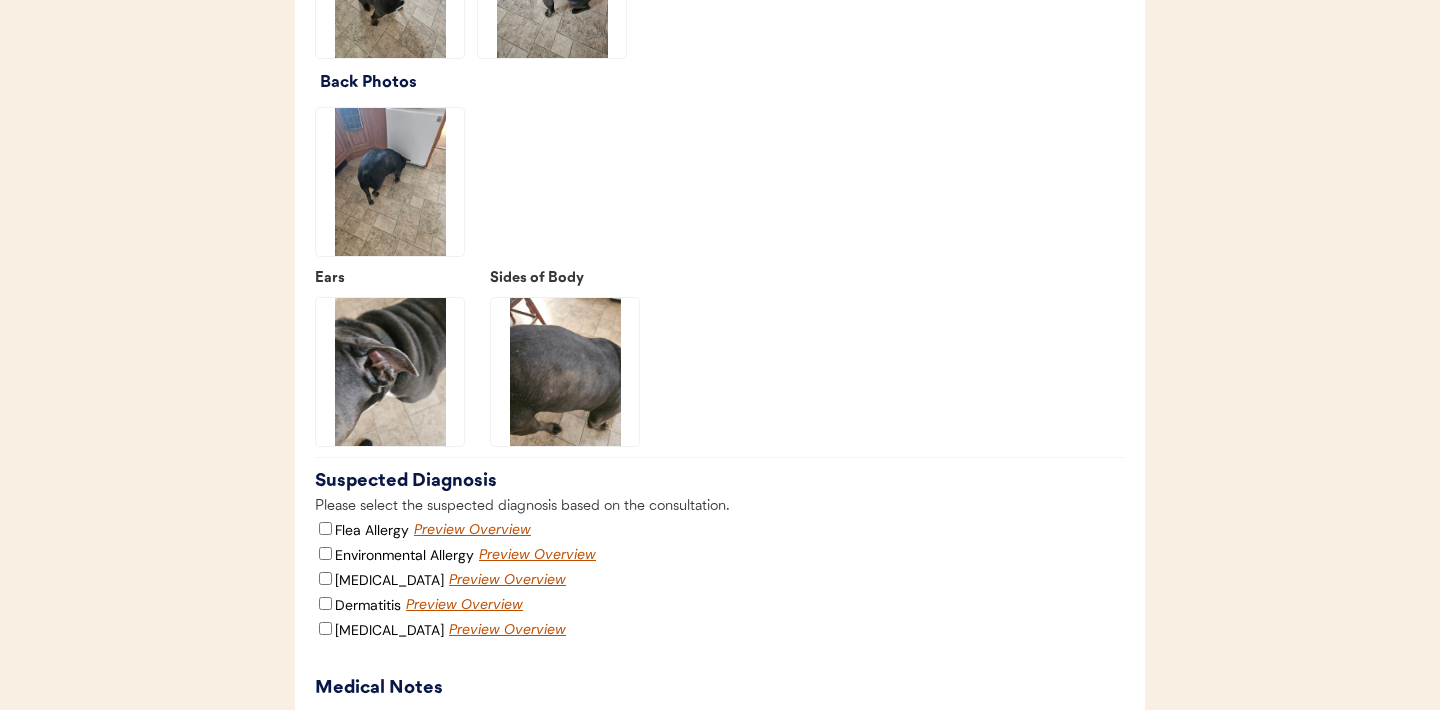 click 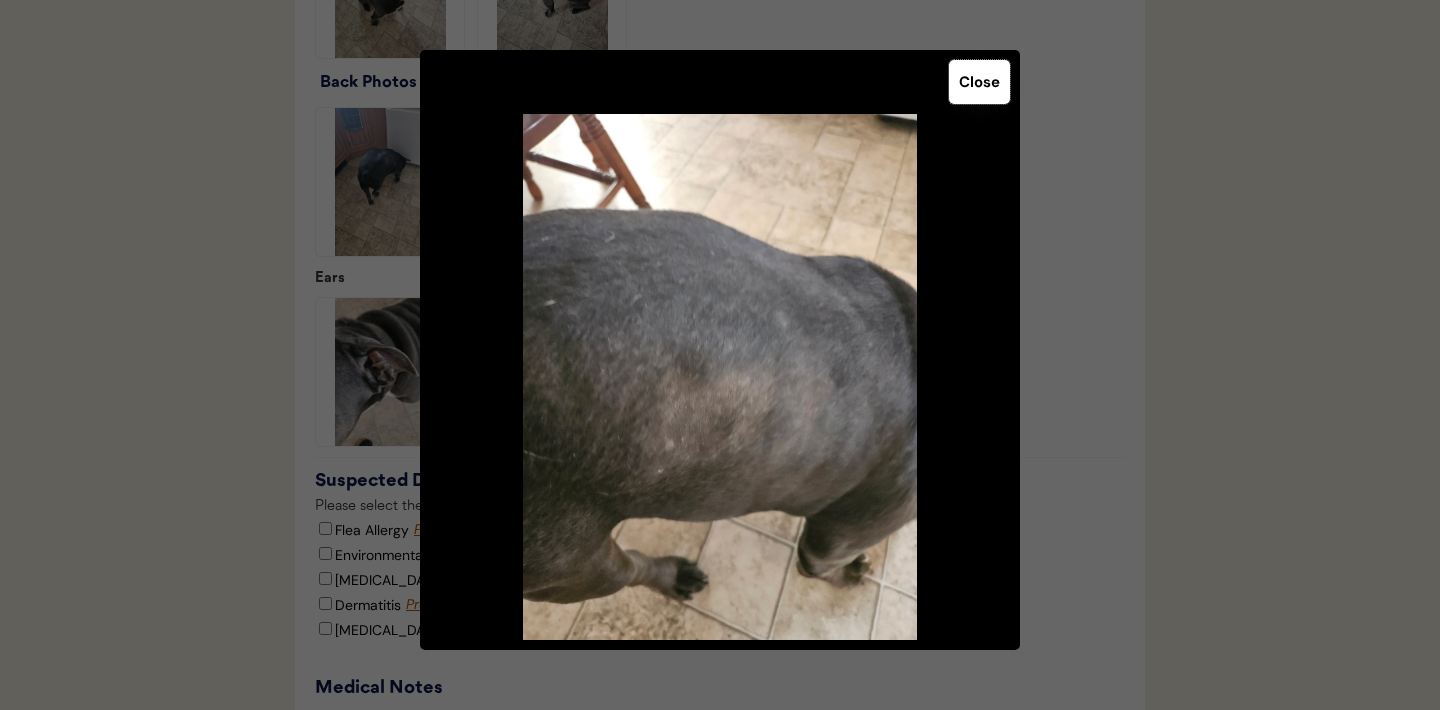 click on "Close" at bounding box center (979, 82) 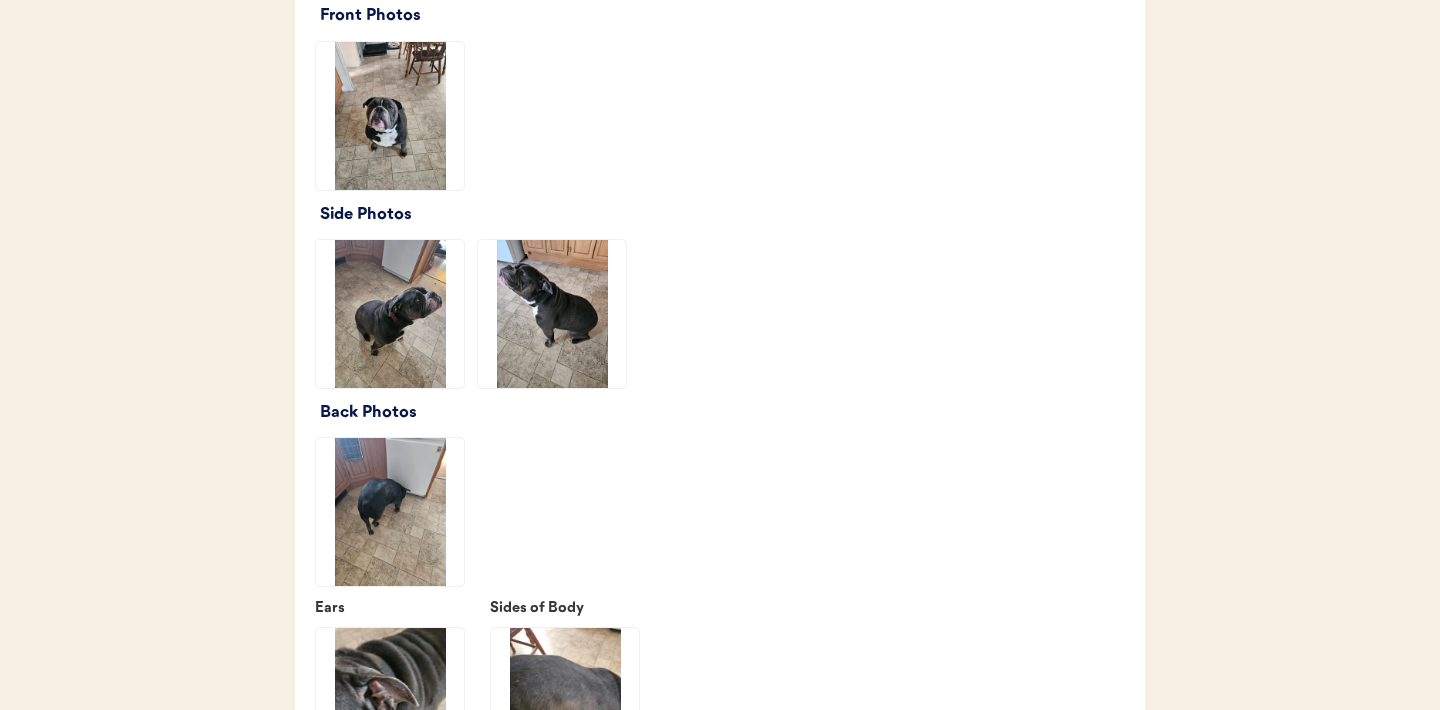 scroll, scrollTop: 2478, scrollLeft: 0, axis: vertical 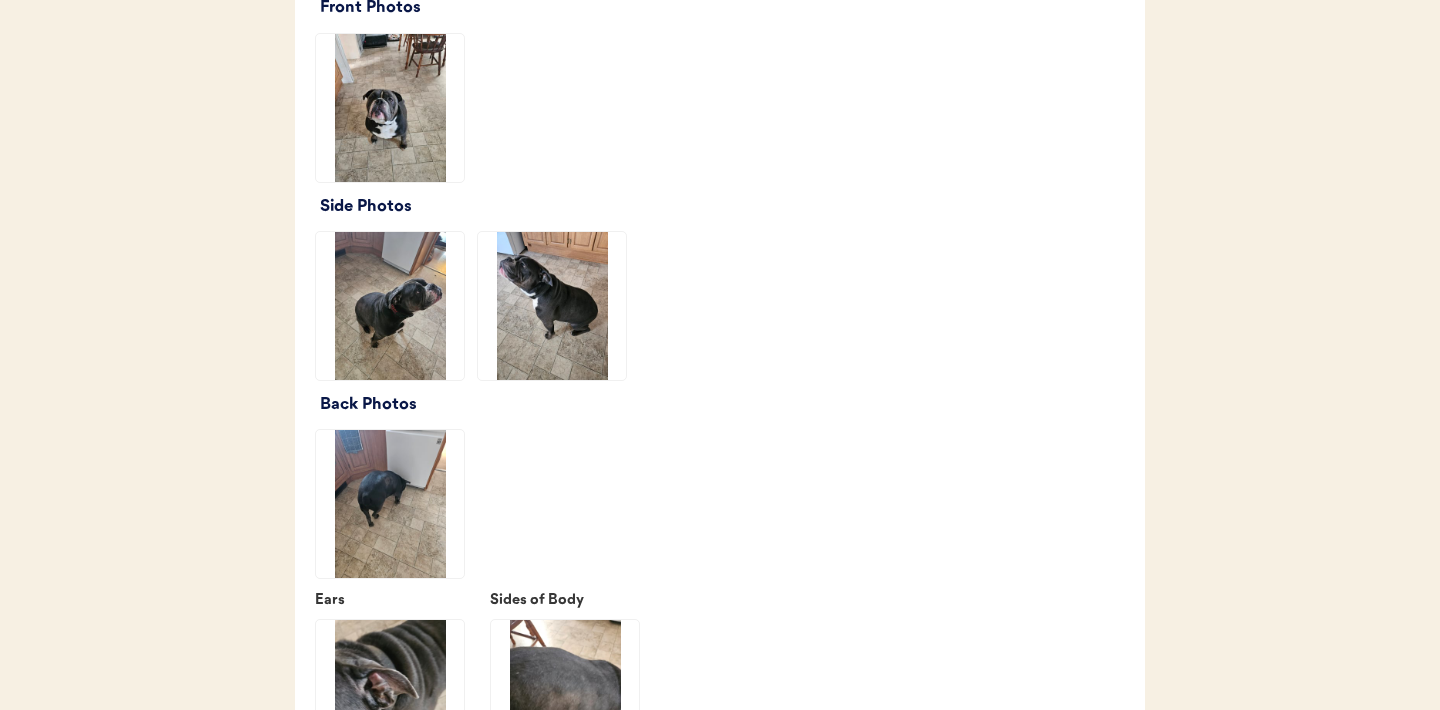 click 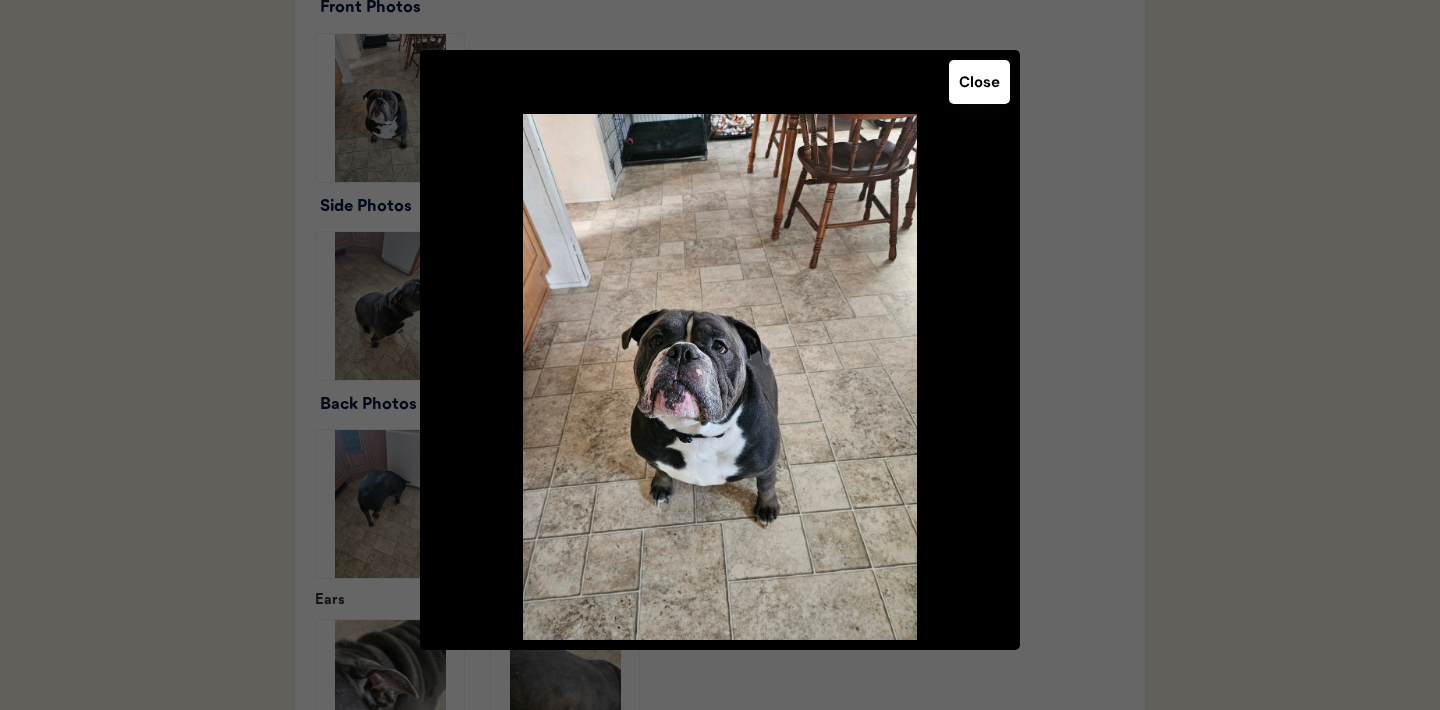 click on "Close" at bounding box center (979, 82) 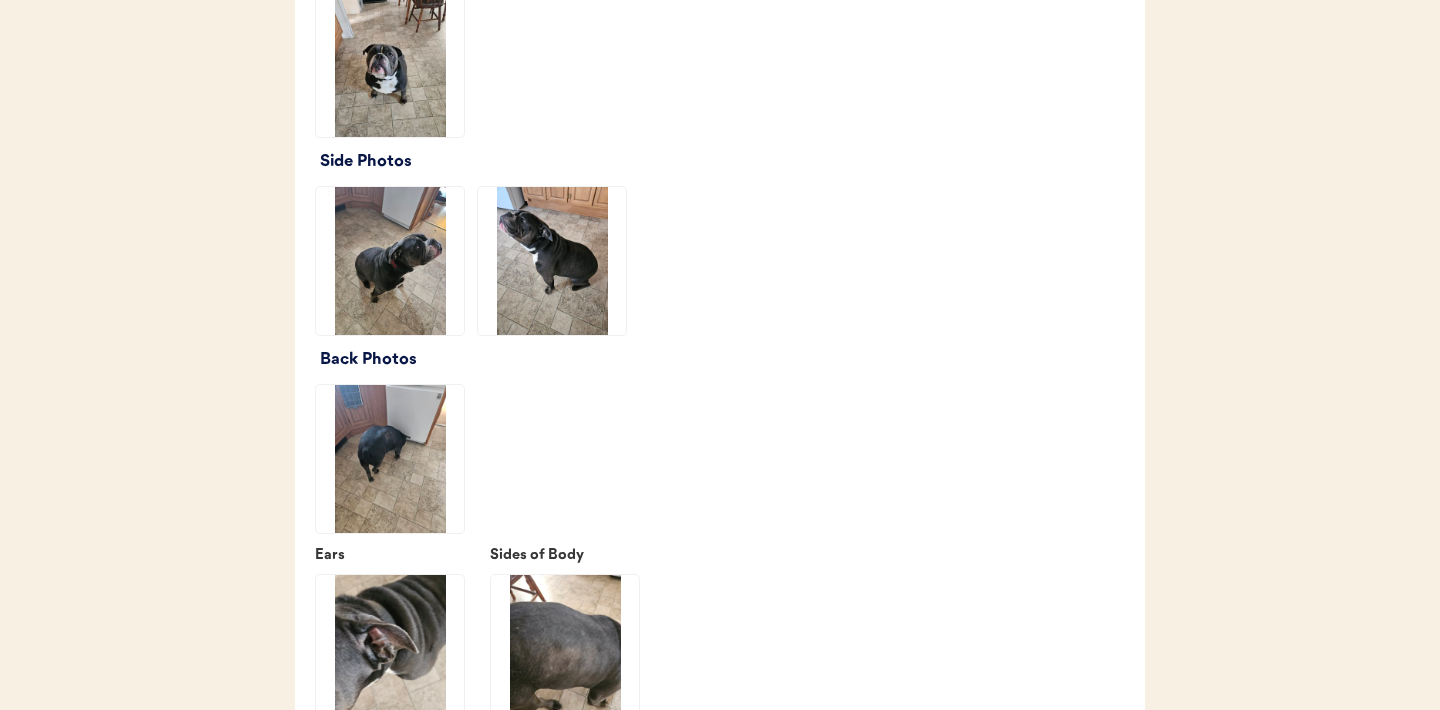 scroll, scrollTop: 2524, scrollLeft: 0, axis: vertical 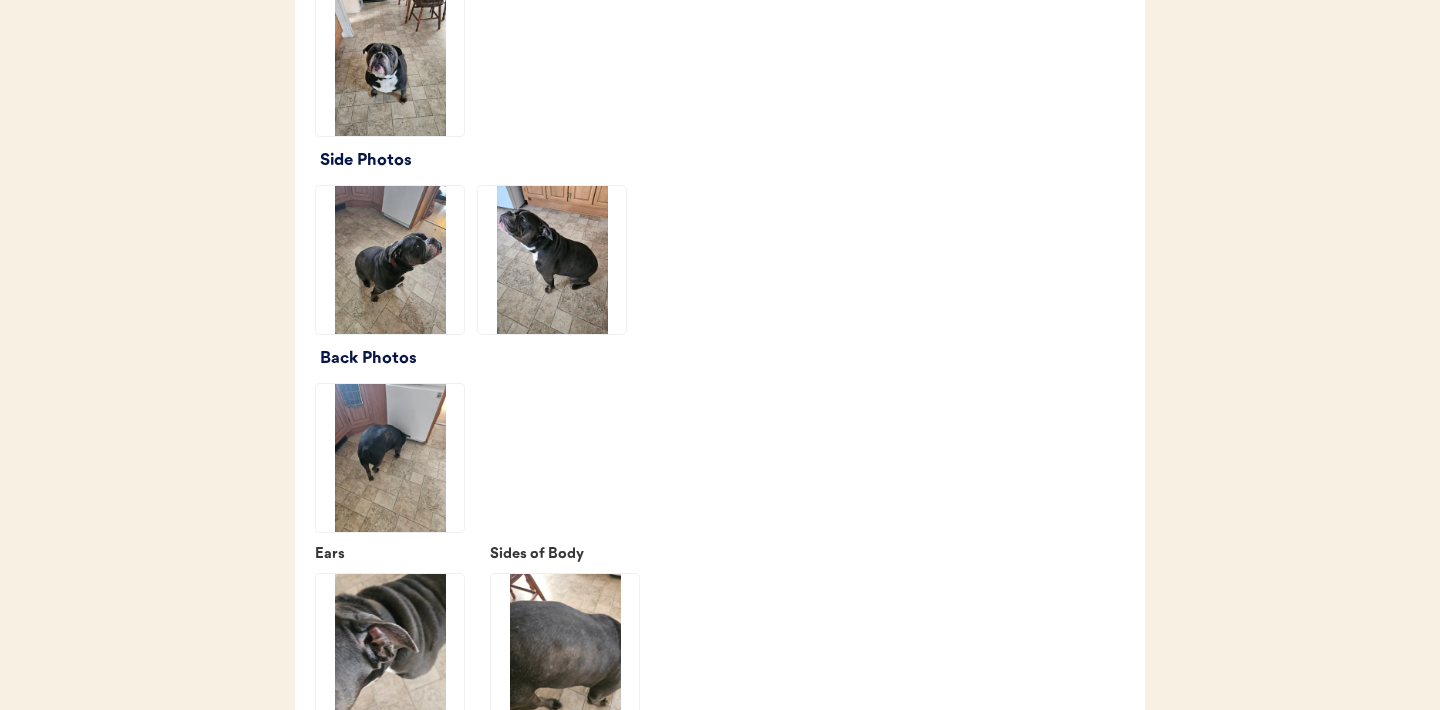 click 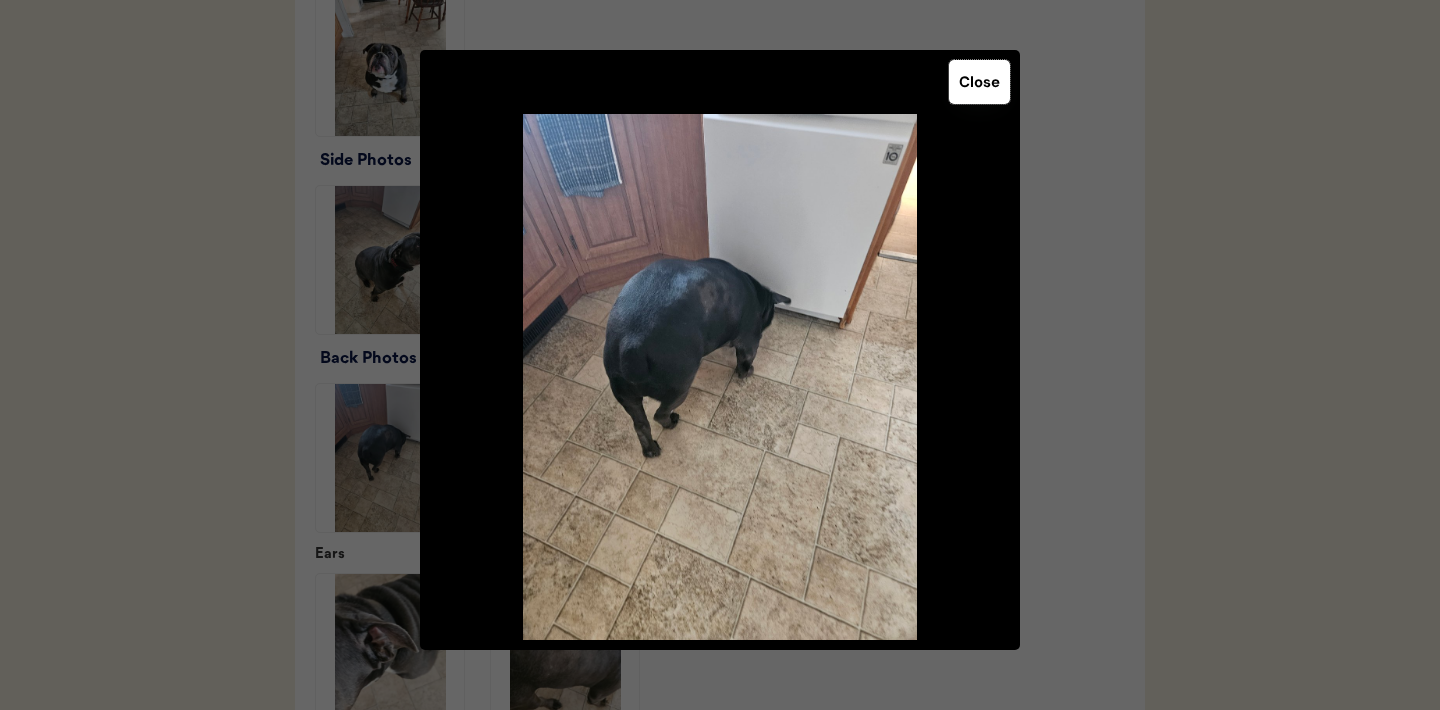 click on "Close" at bounding box center [979, 82] 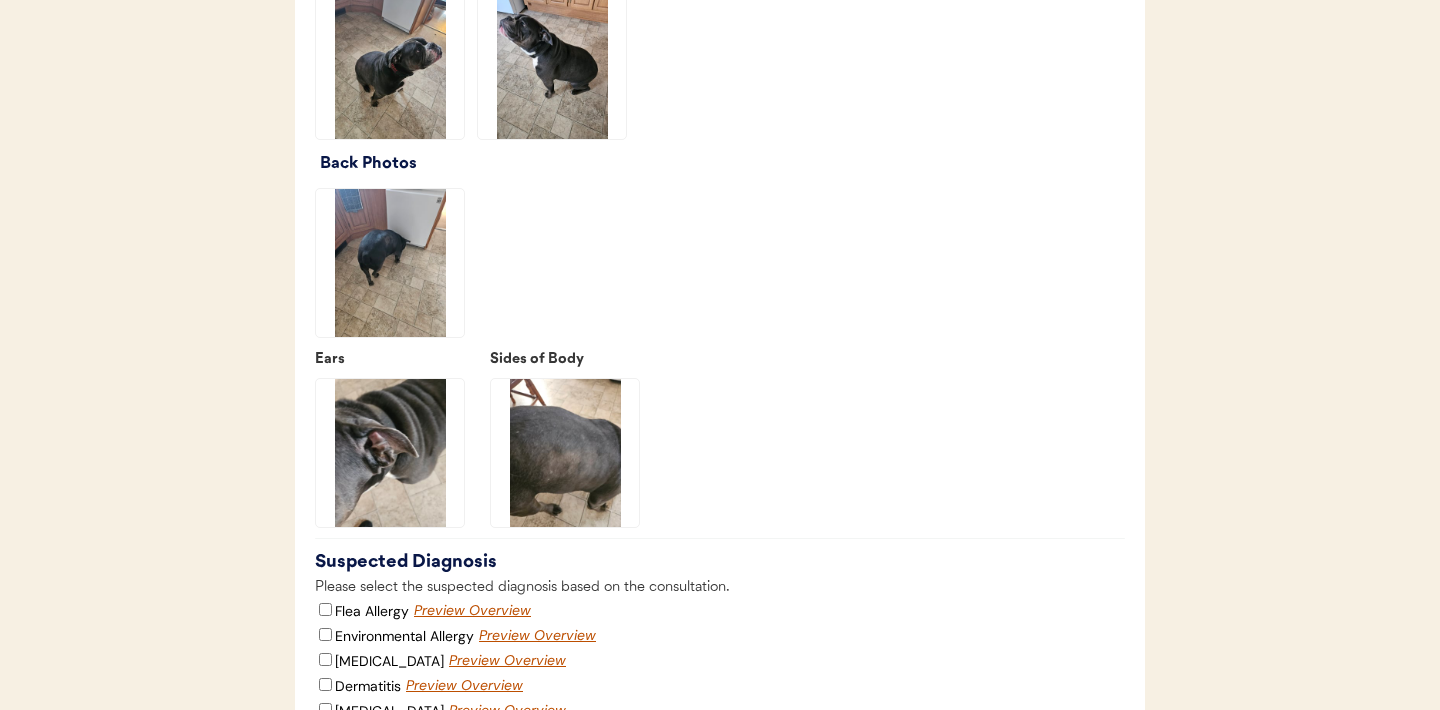scroll, scrollTop: 2720, scrollLeft: 0, axis: vertical 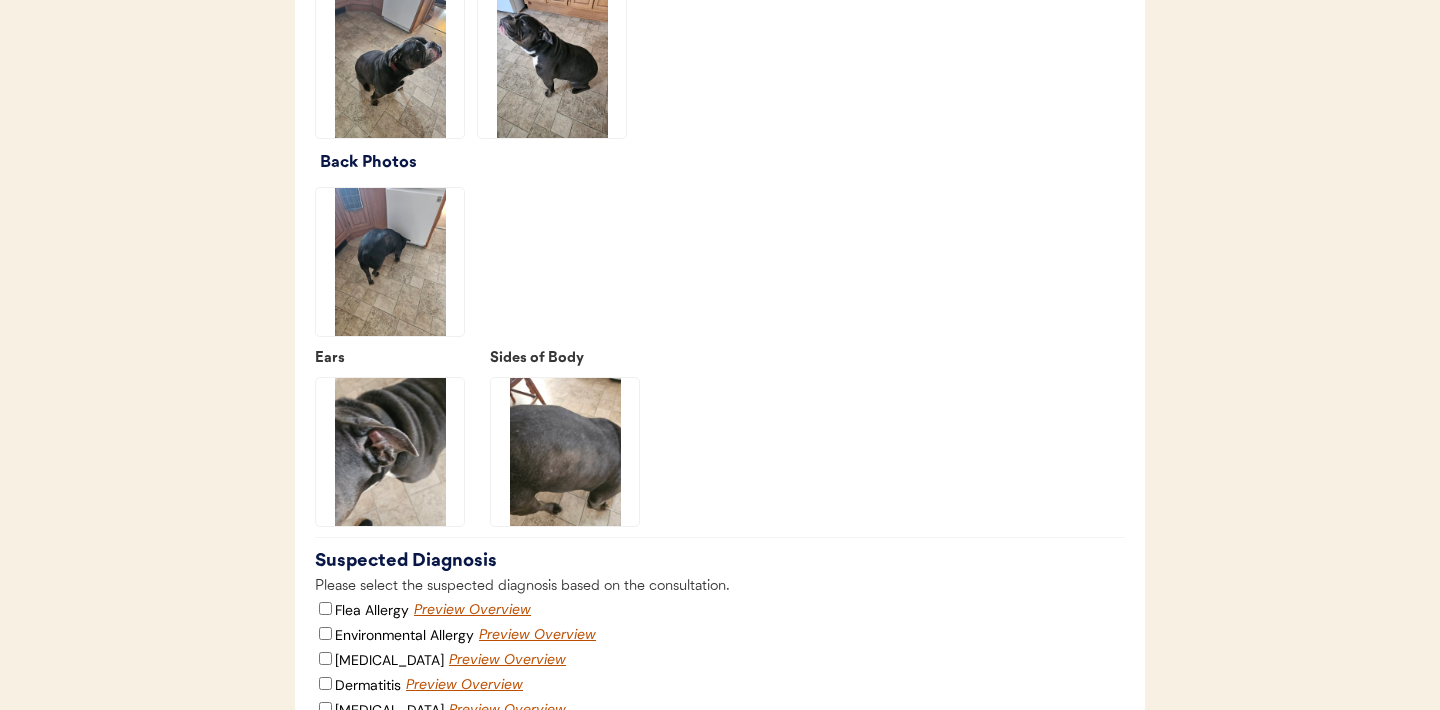 click 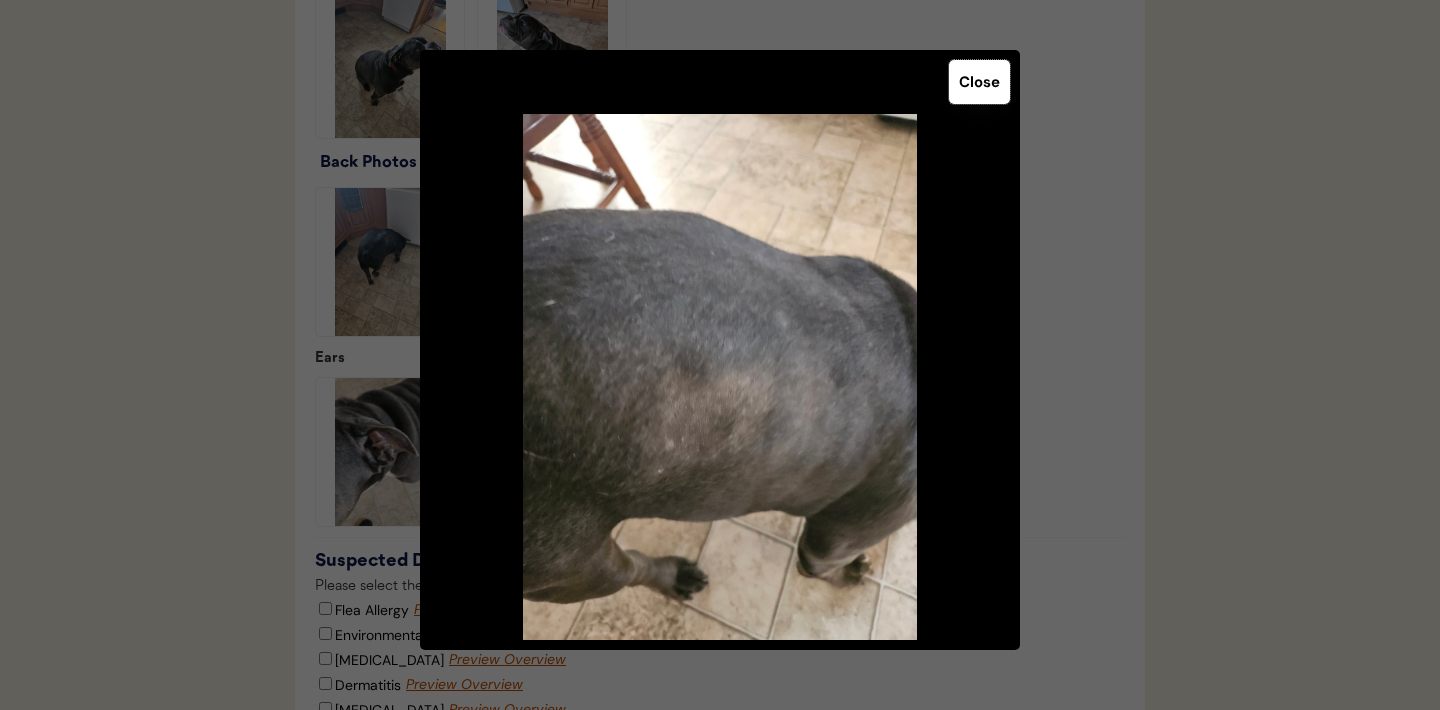 click on "Close" at bounding box center [979, 82] 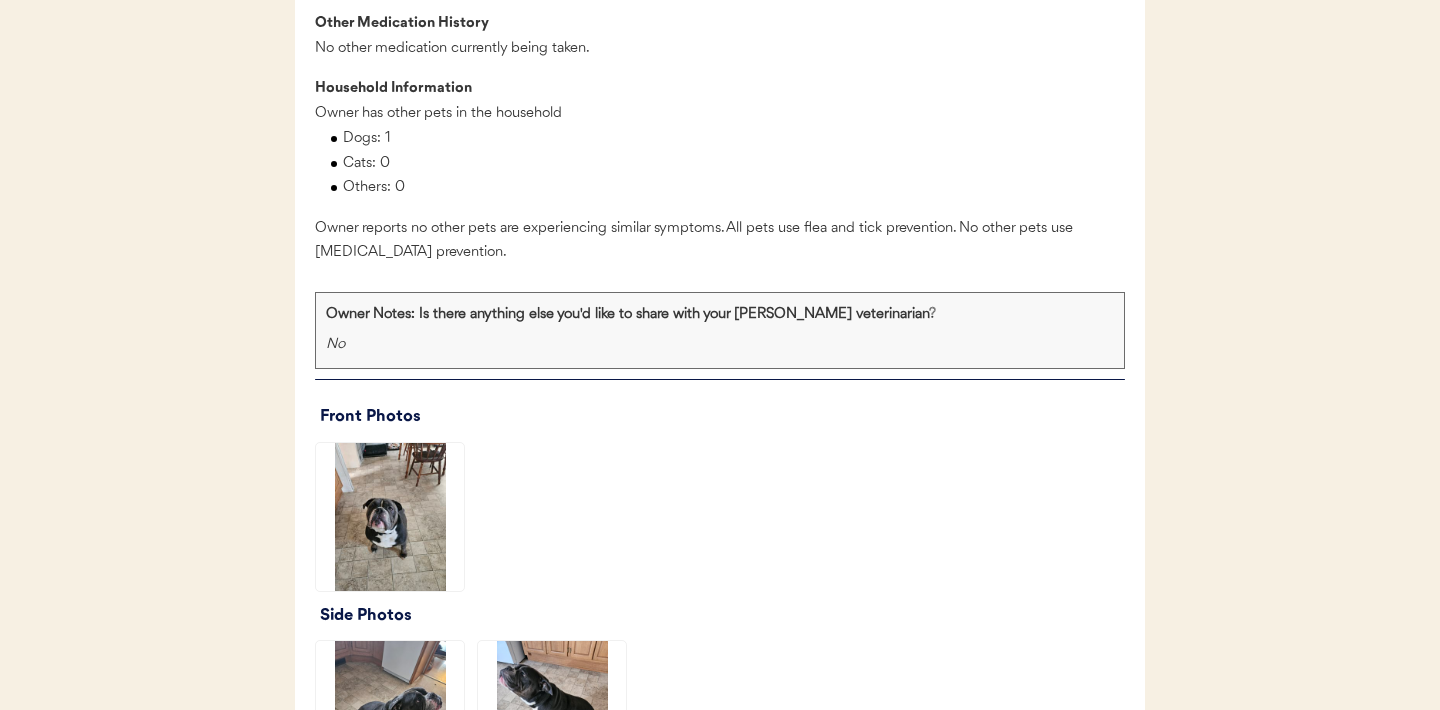 scroll, scrollTop: 1785, scrollLeft: 0, axis: vertical 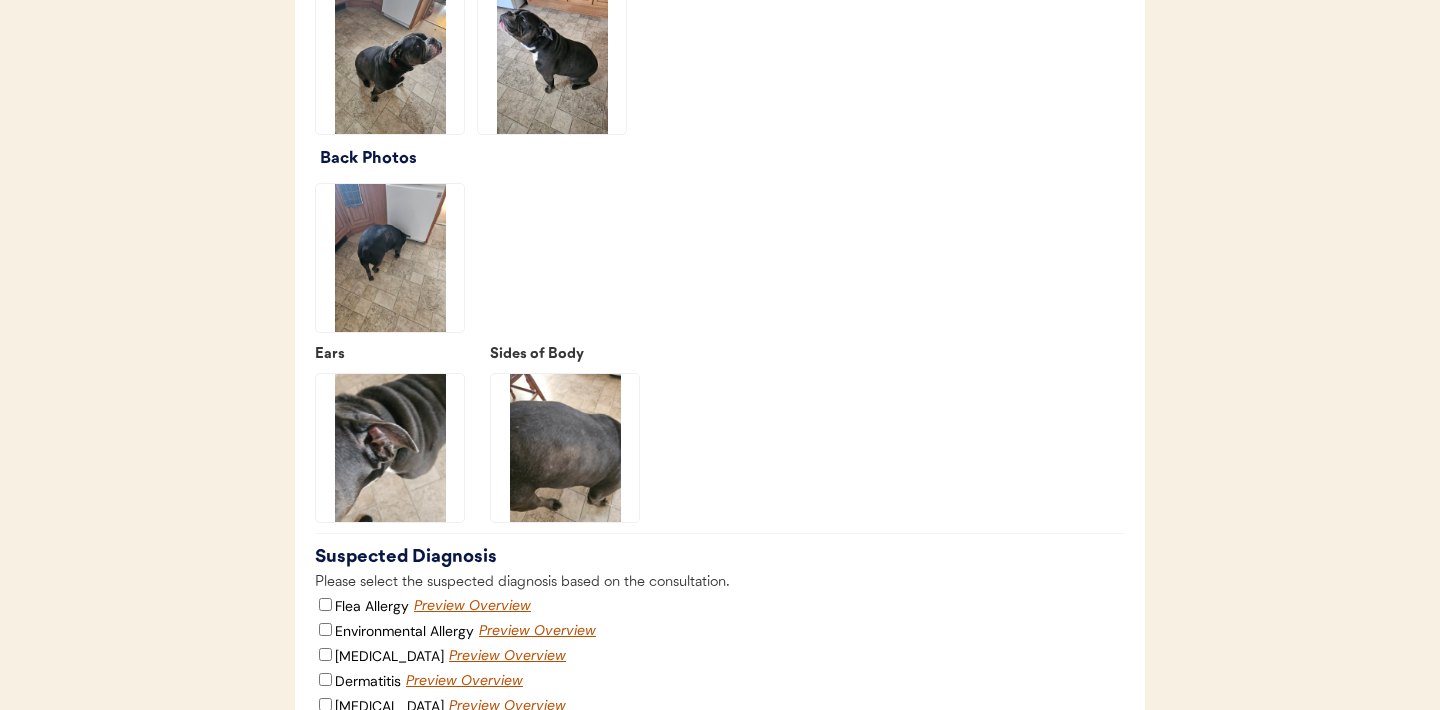 click 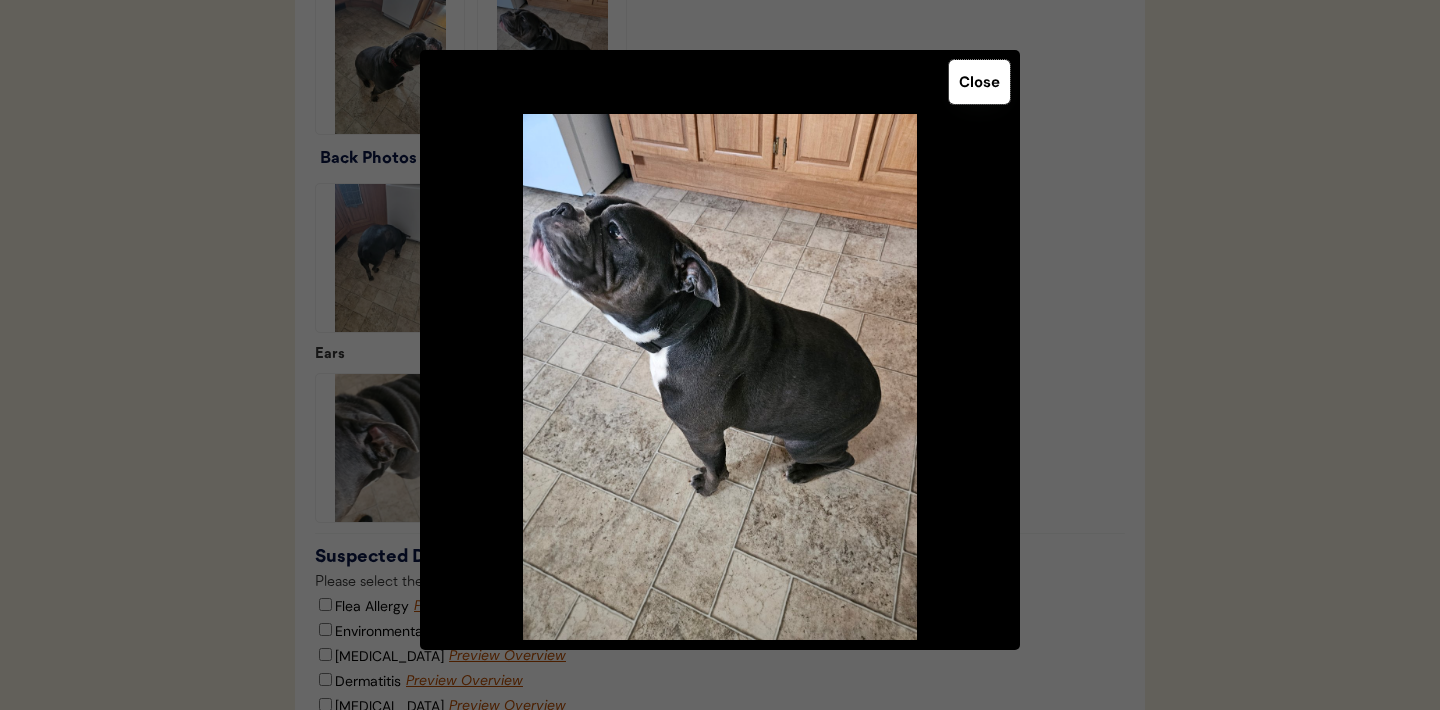 click on "Close" at bounding box center (979, 82) 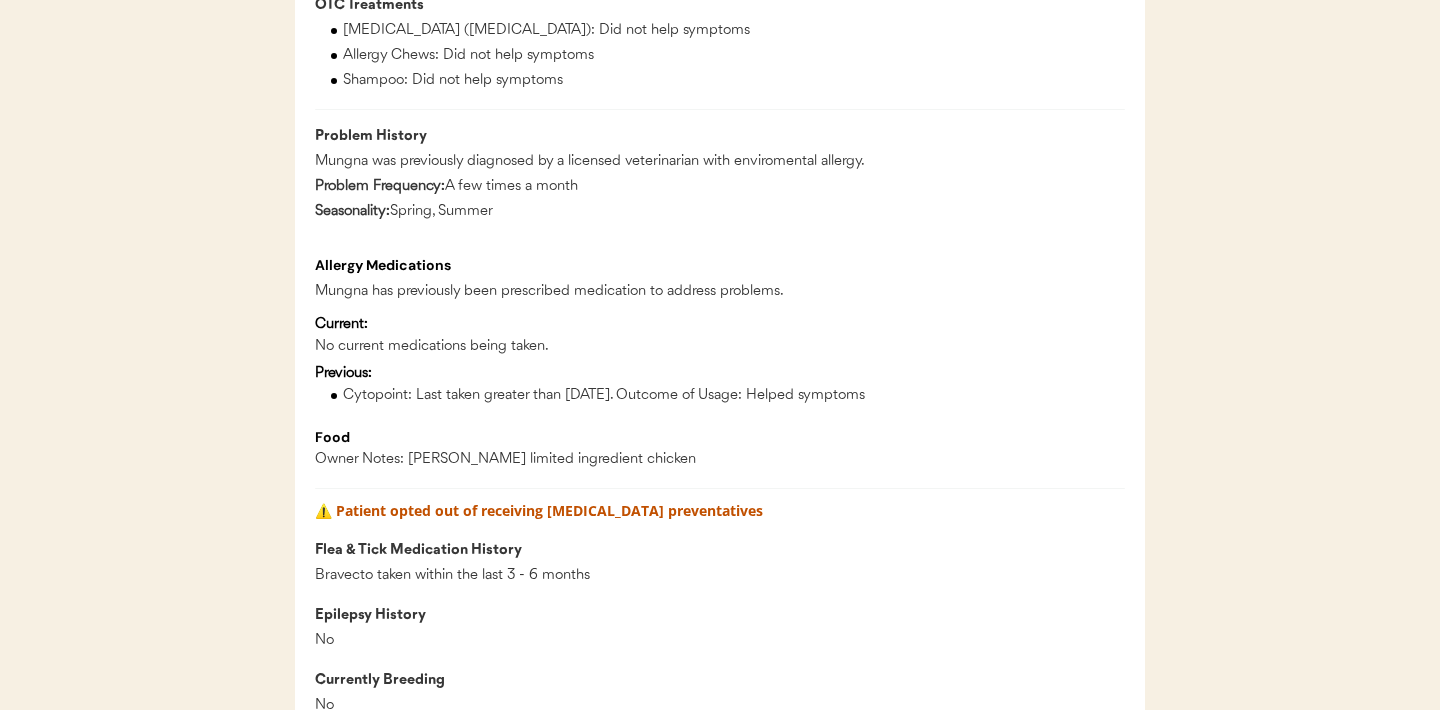 scroll, scrollTop: 779, scrollLeft: 0, axis: vertical 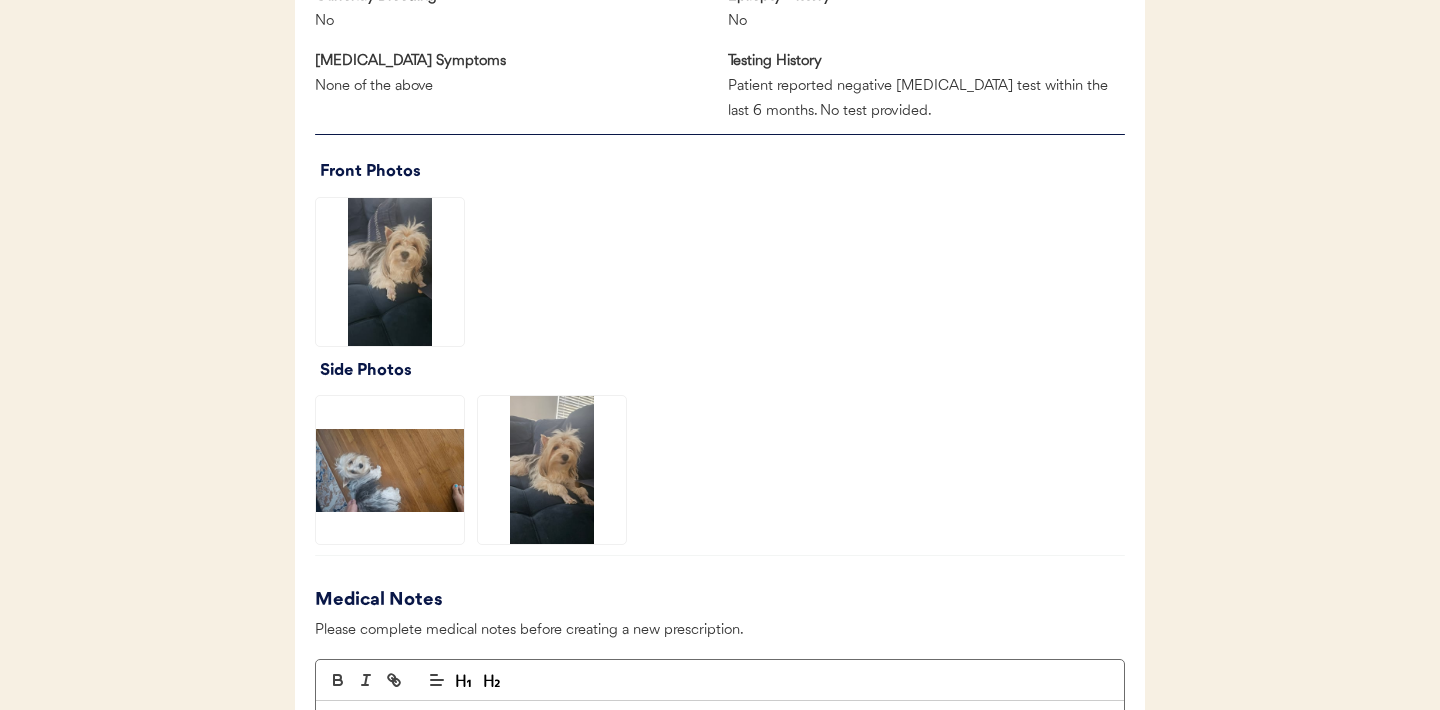 click 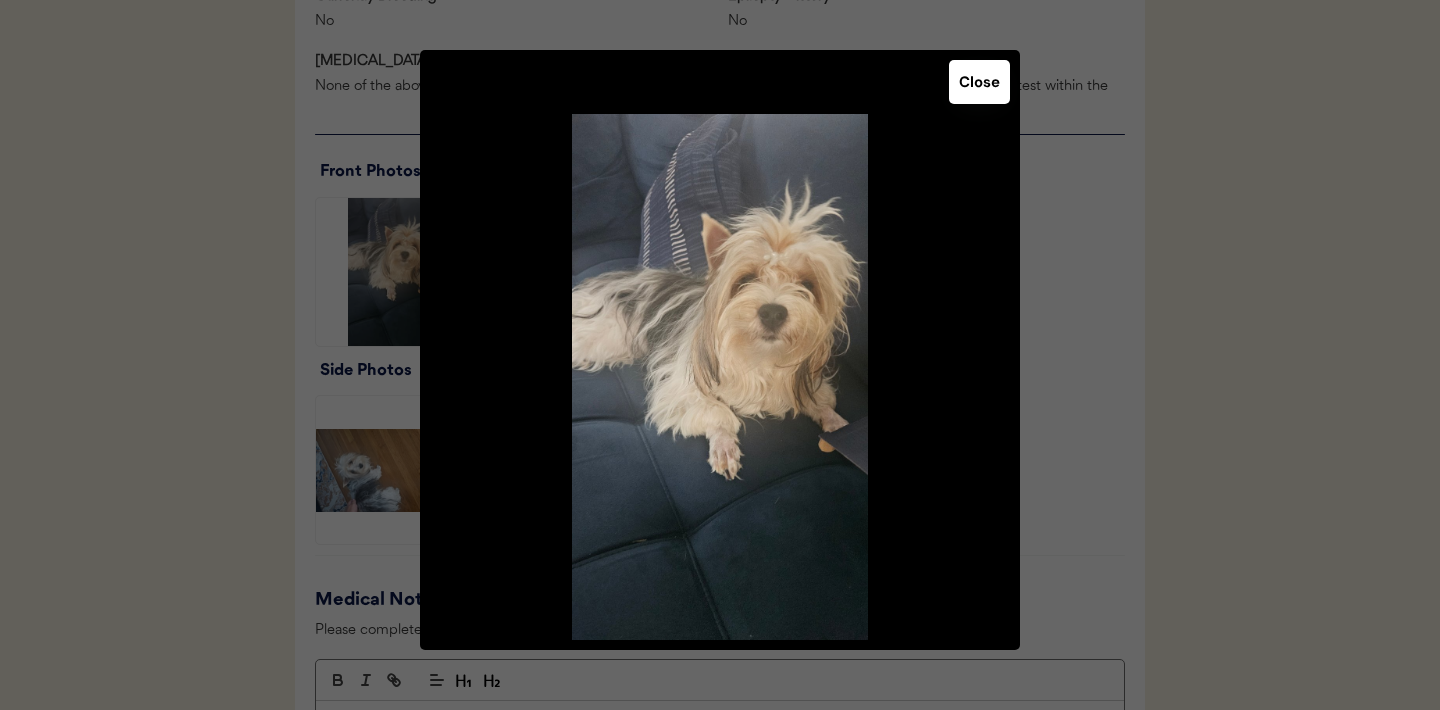 click on "Close" at bounding box center (979, 82) 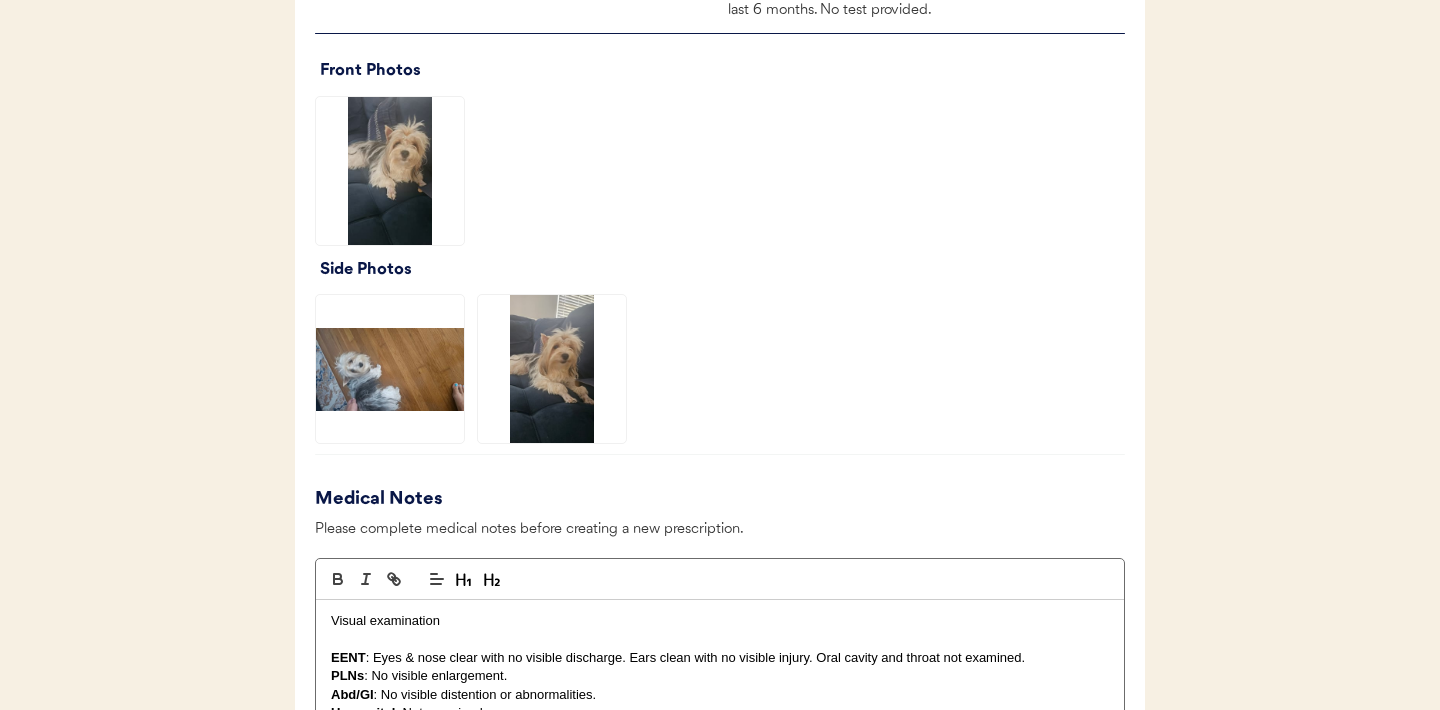 scroll, scrollTop: 1310, scrollLeft: 0, axis: vertical 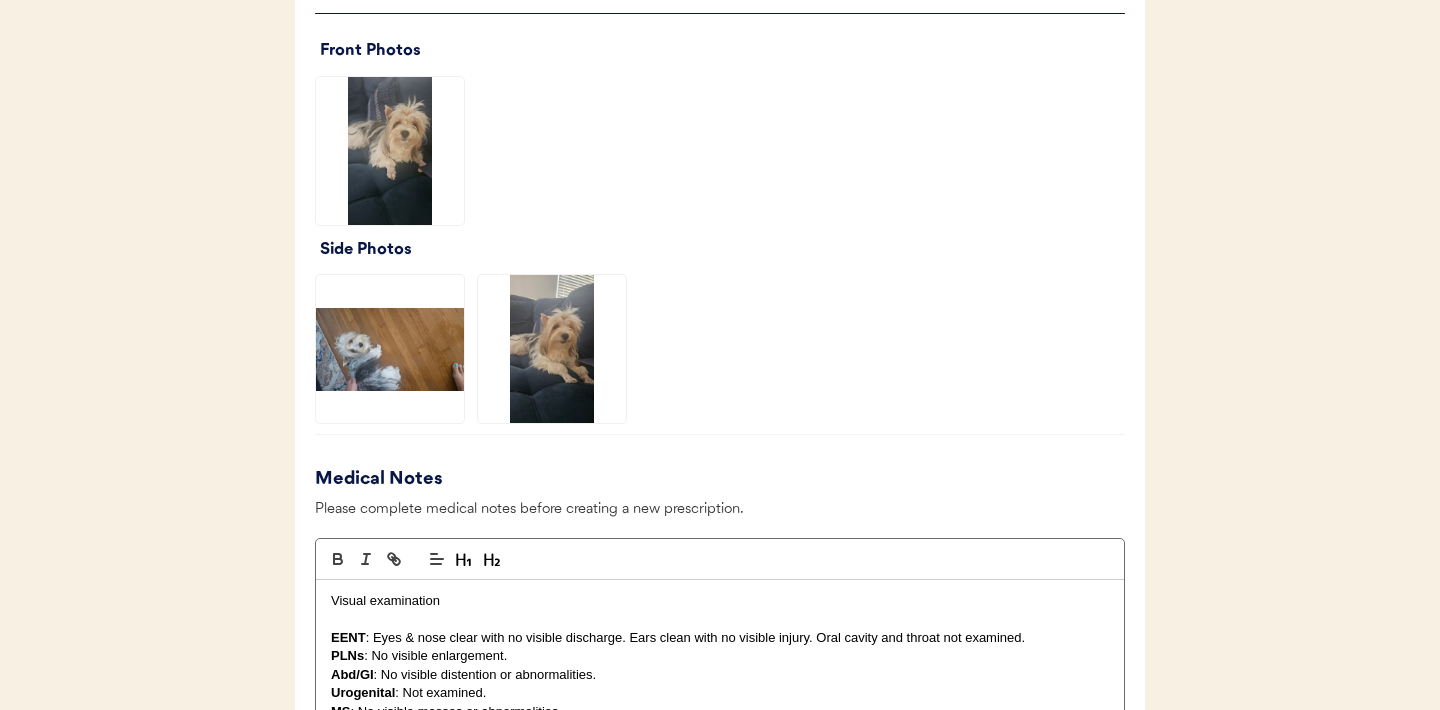 click 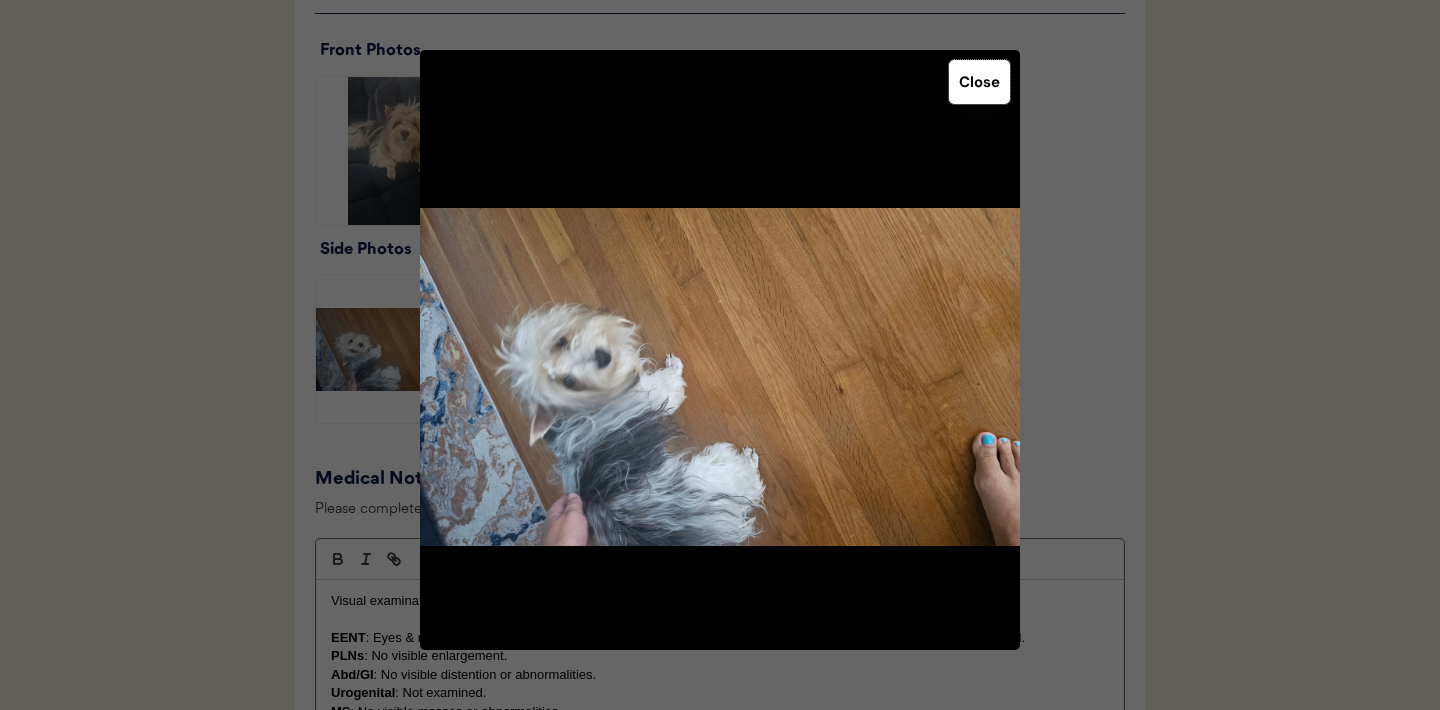 click on "Close" at bounding box center [979, 82] 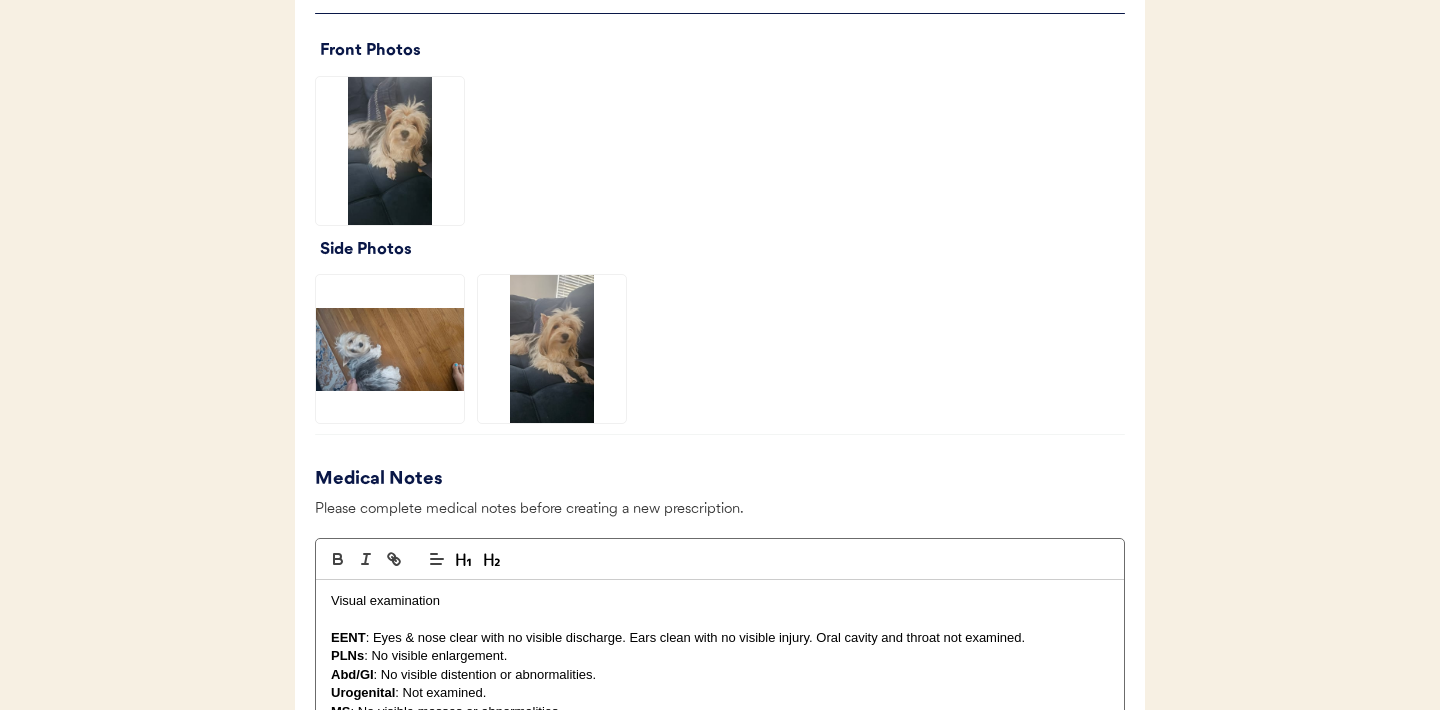 click 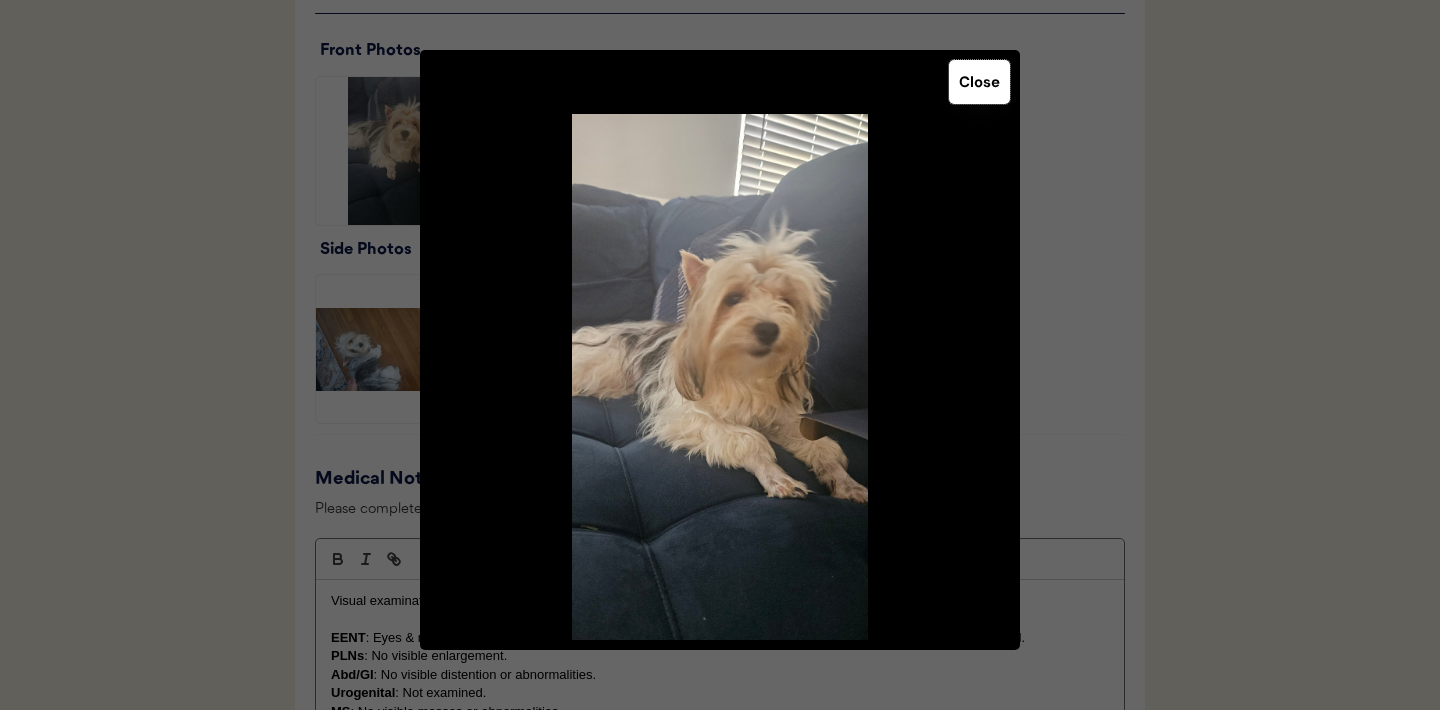 click on "Close" at bounding box center [979, 82] 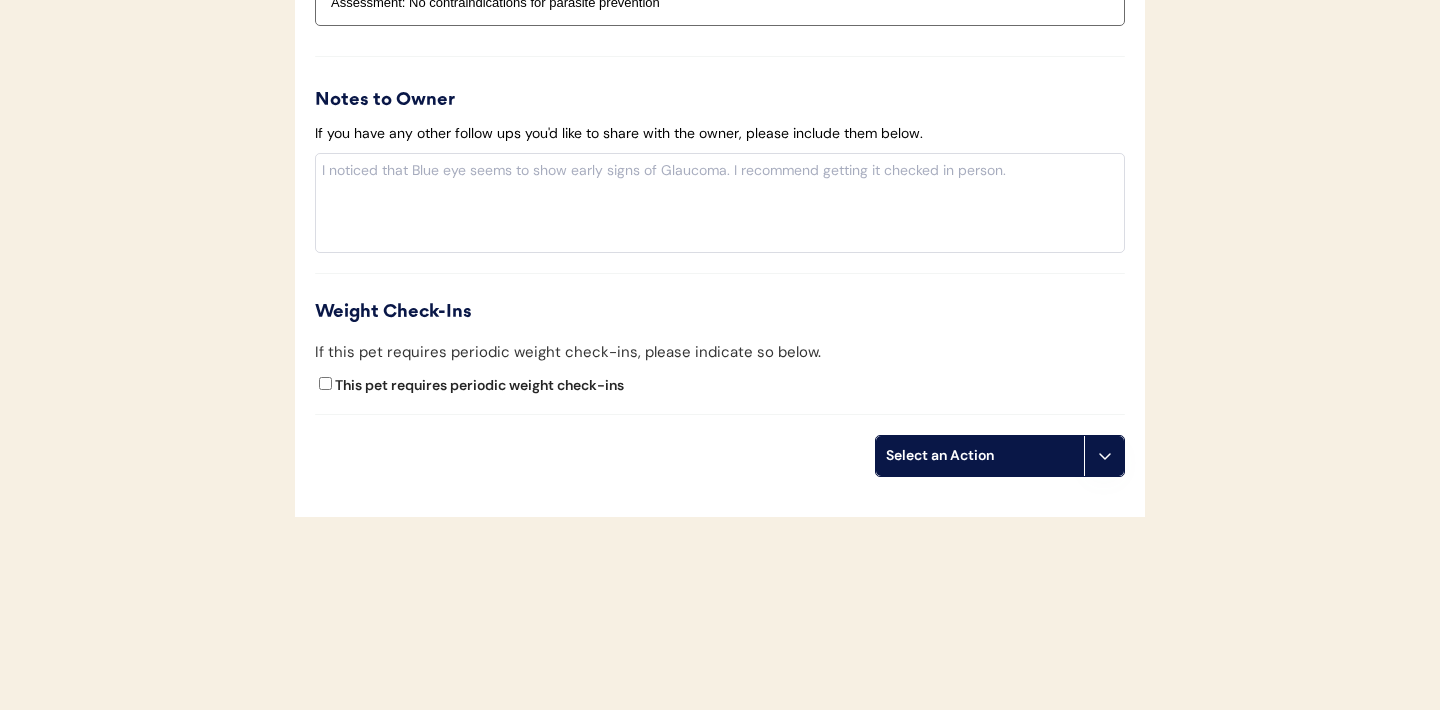 scroll, scrollTop: 2136, scrollLeft: 0, axis: vertical 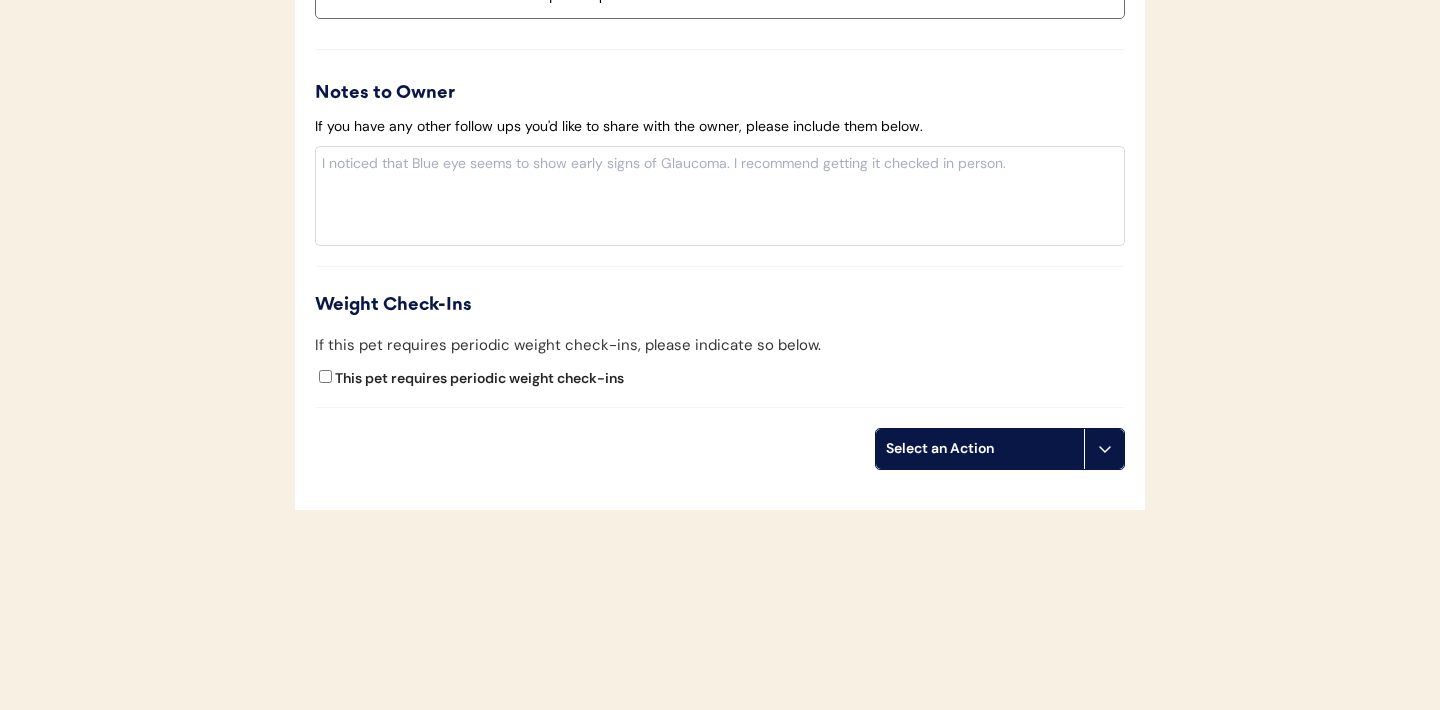 click 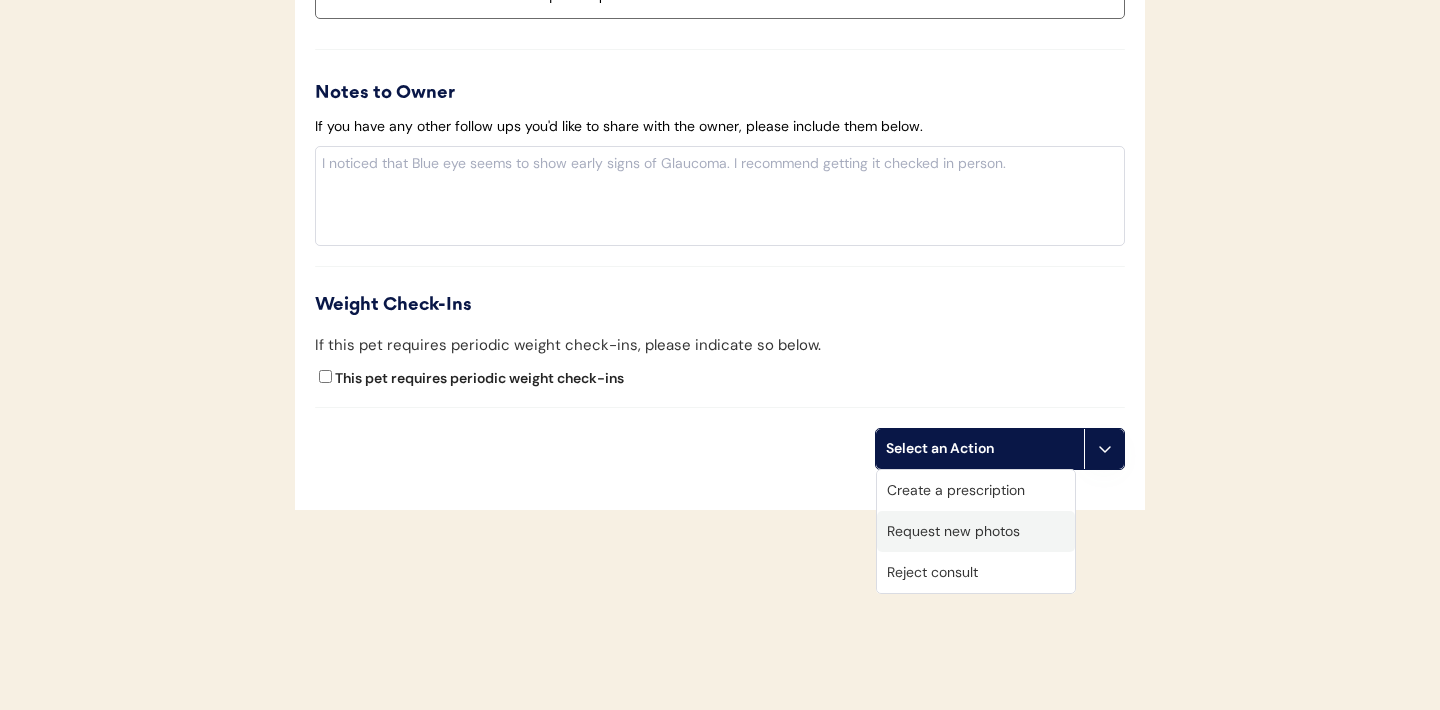 click on "Request new photos" at bounding box center [976, 531] 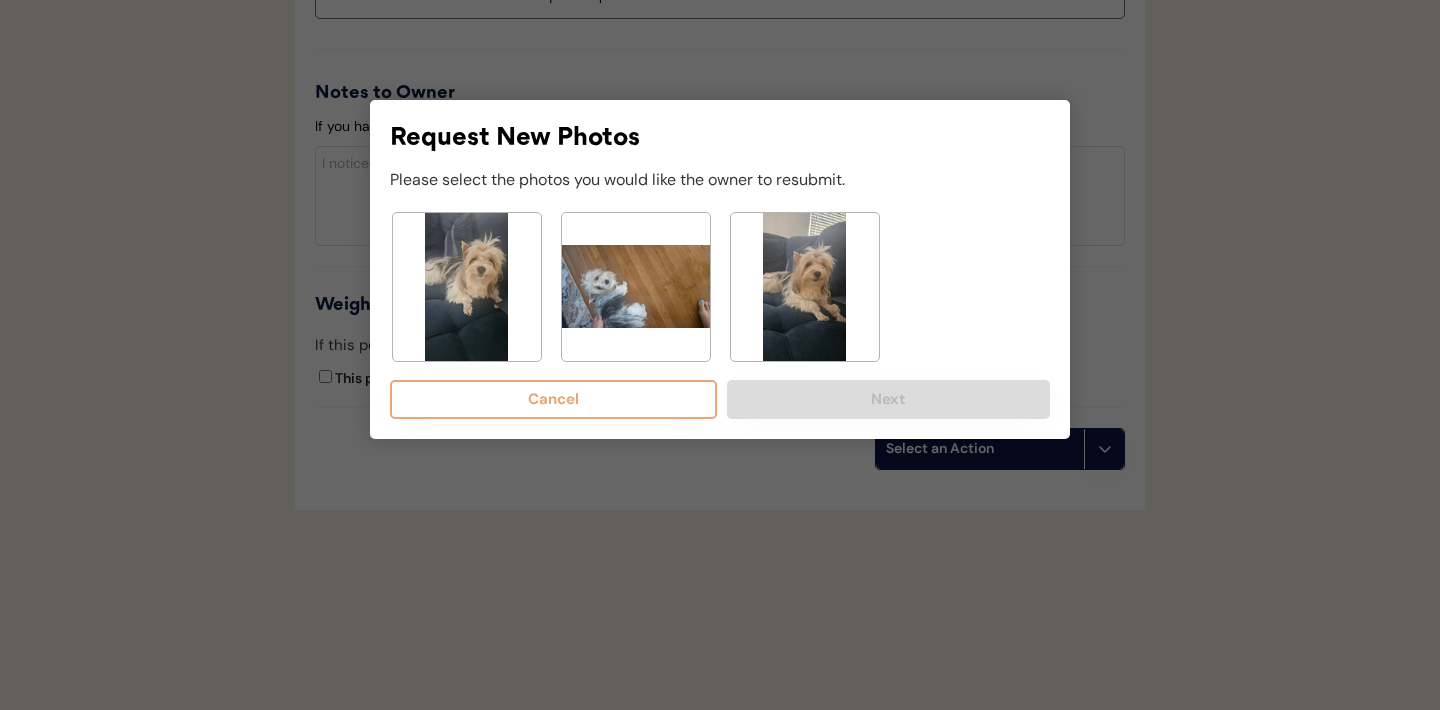click 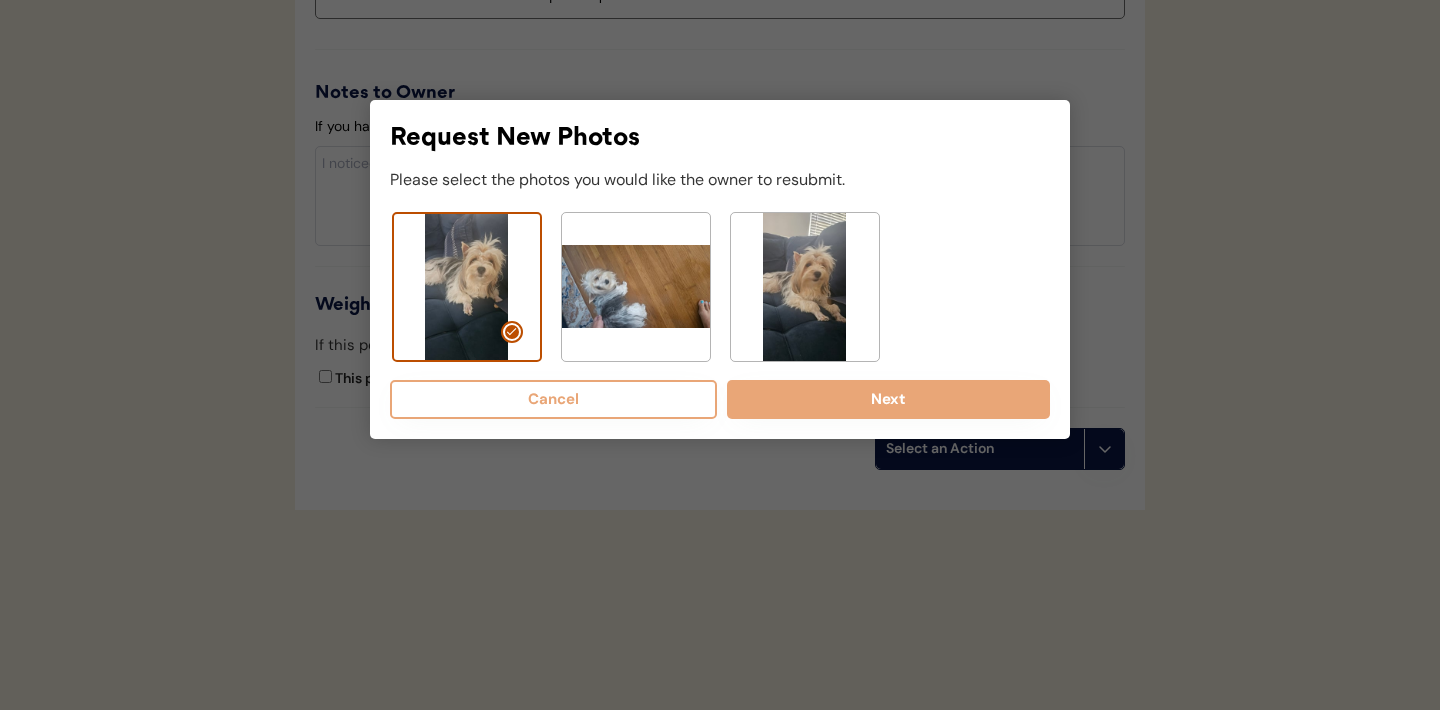 click 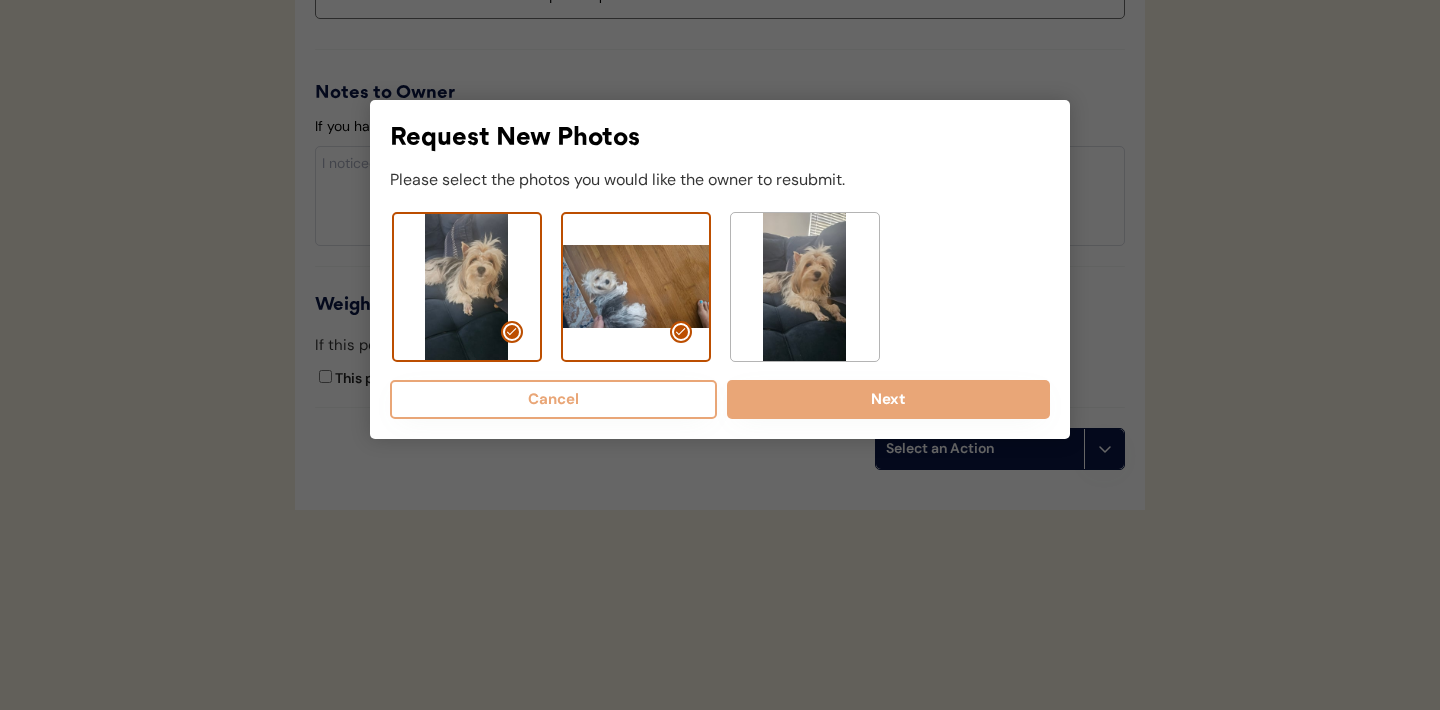 click 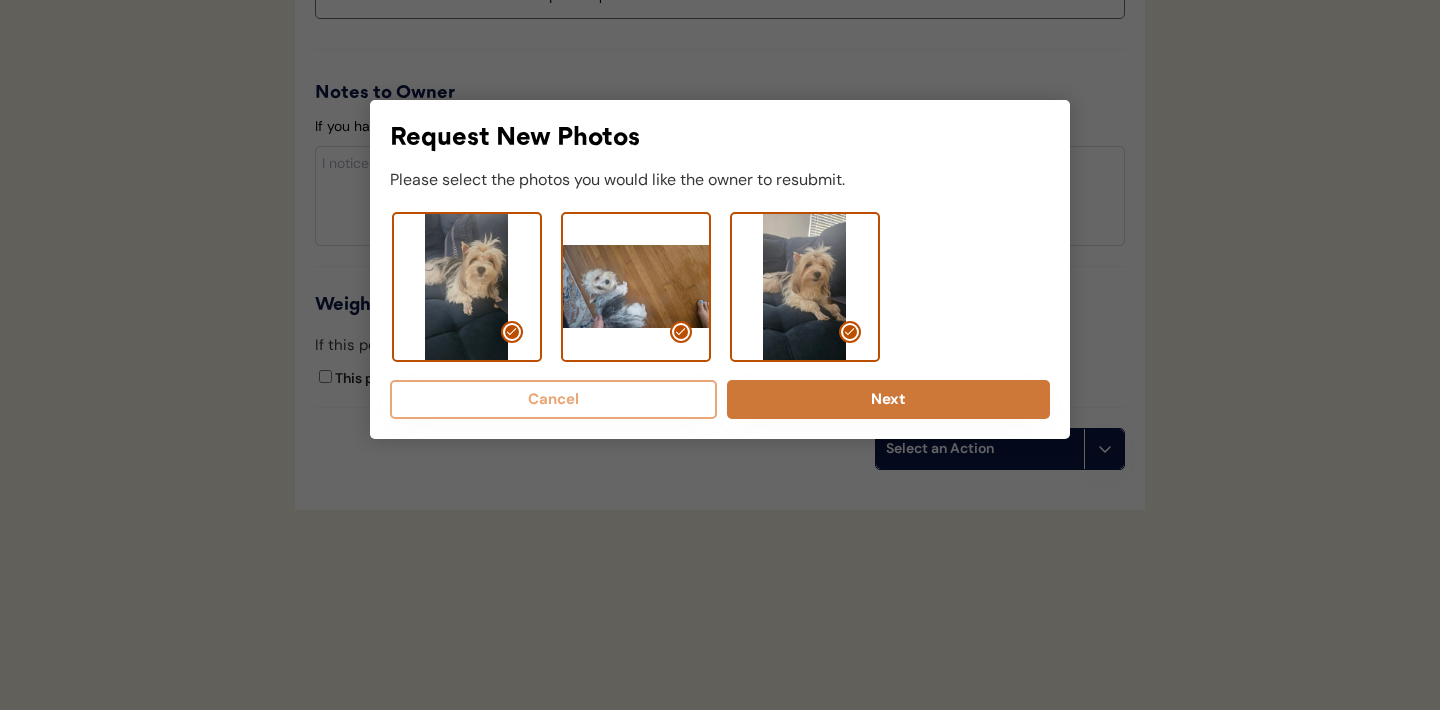 click on "Next" at bounding box center (888, 399) 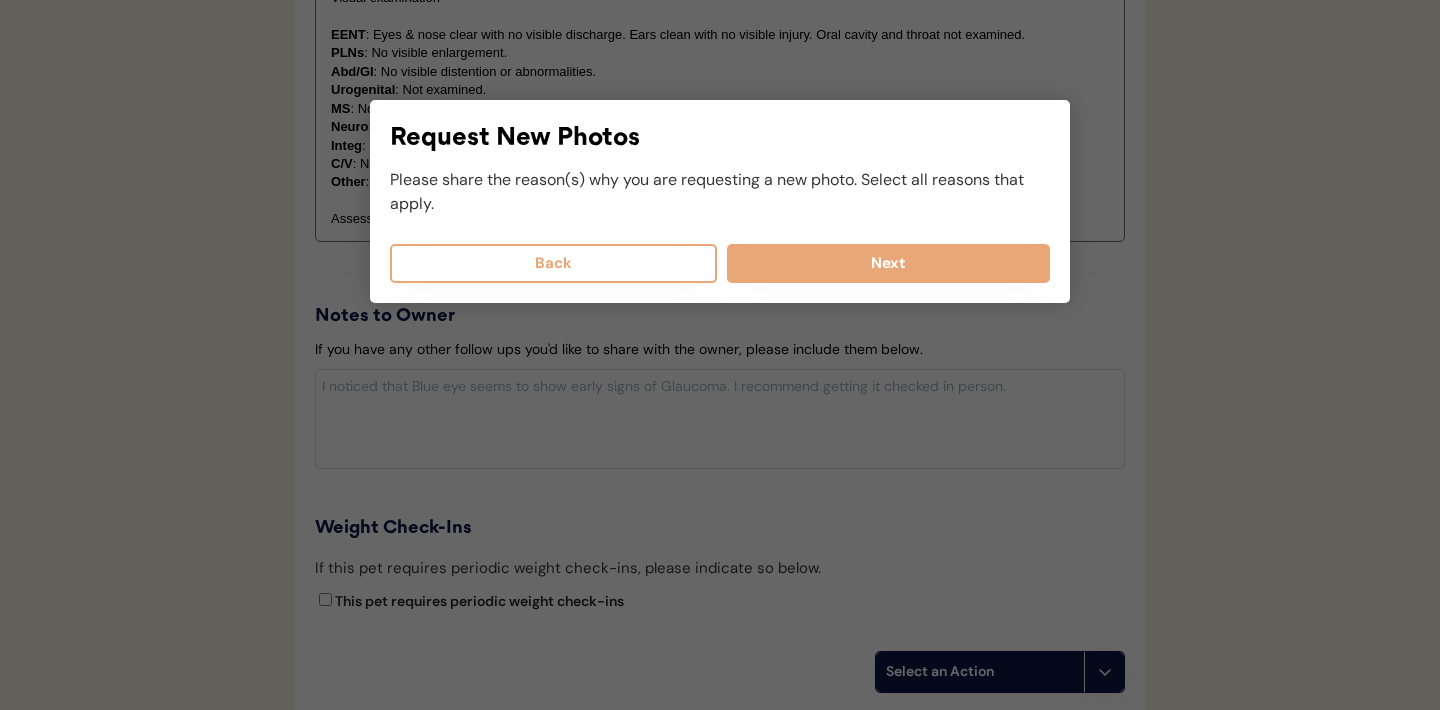scroll, scrollTop: 1864, scrollLeft: 0, axis: vertical 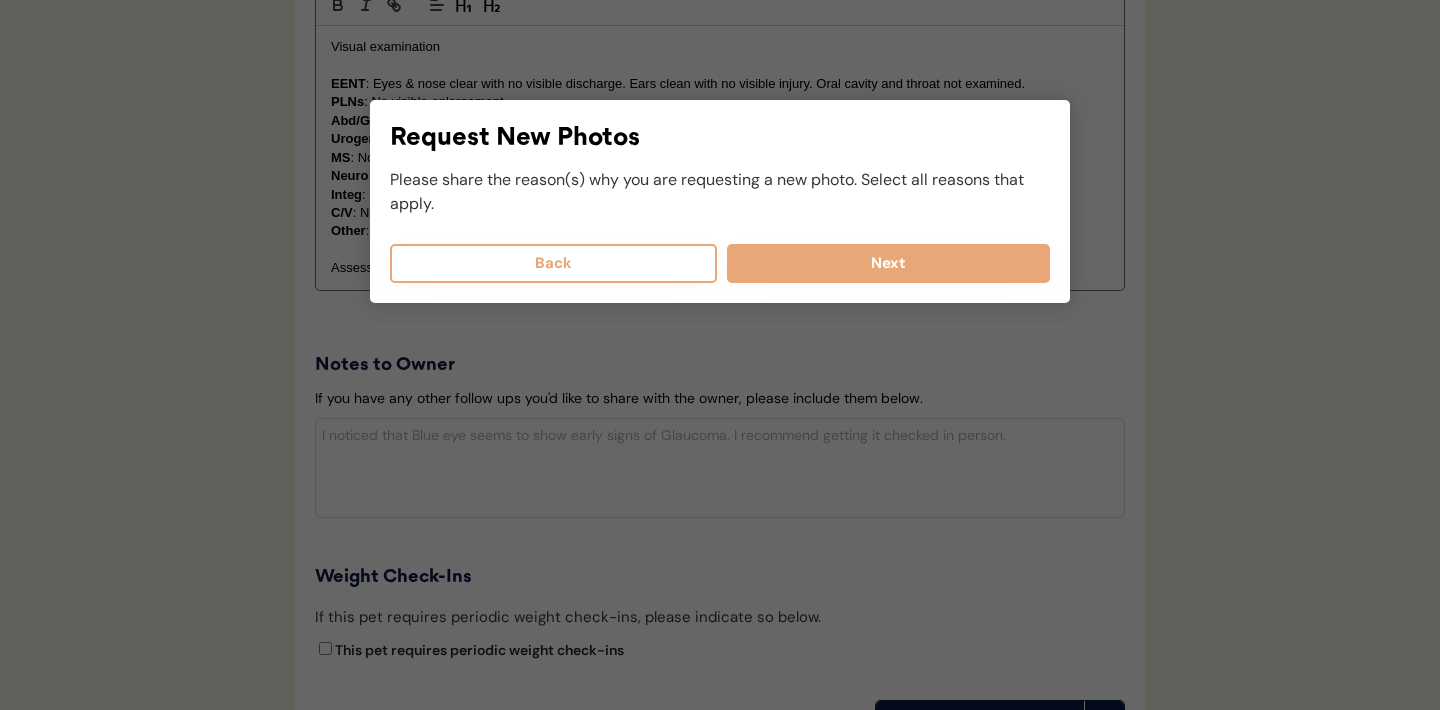select 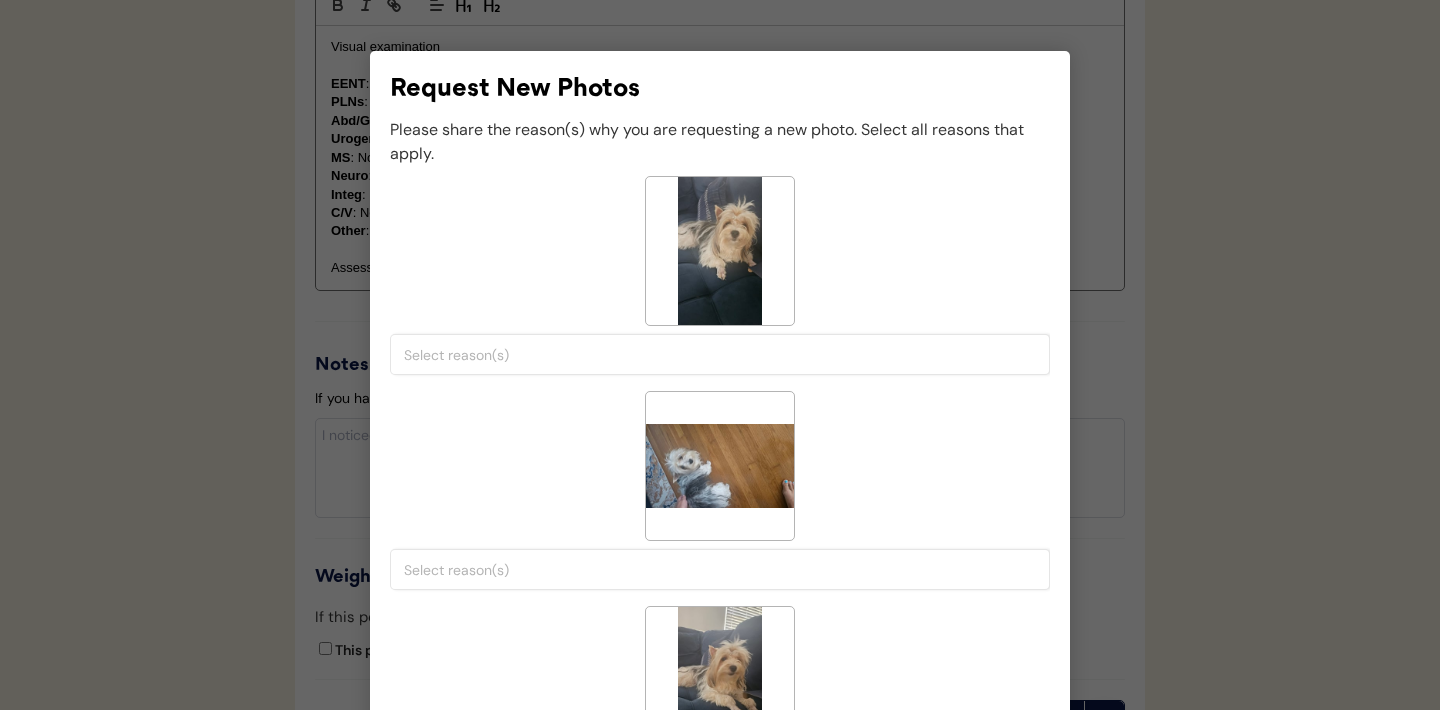 click at bounding box center [725, 355] 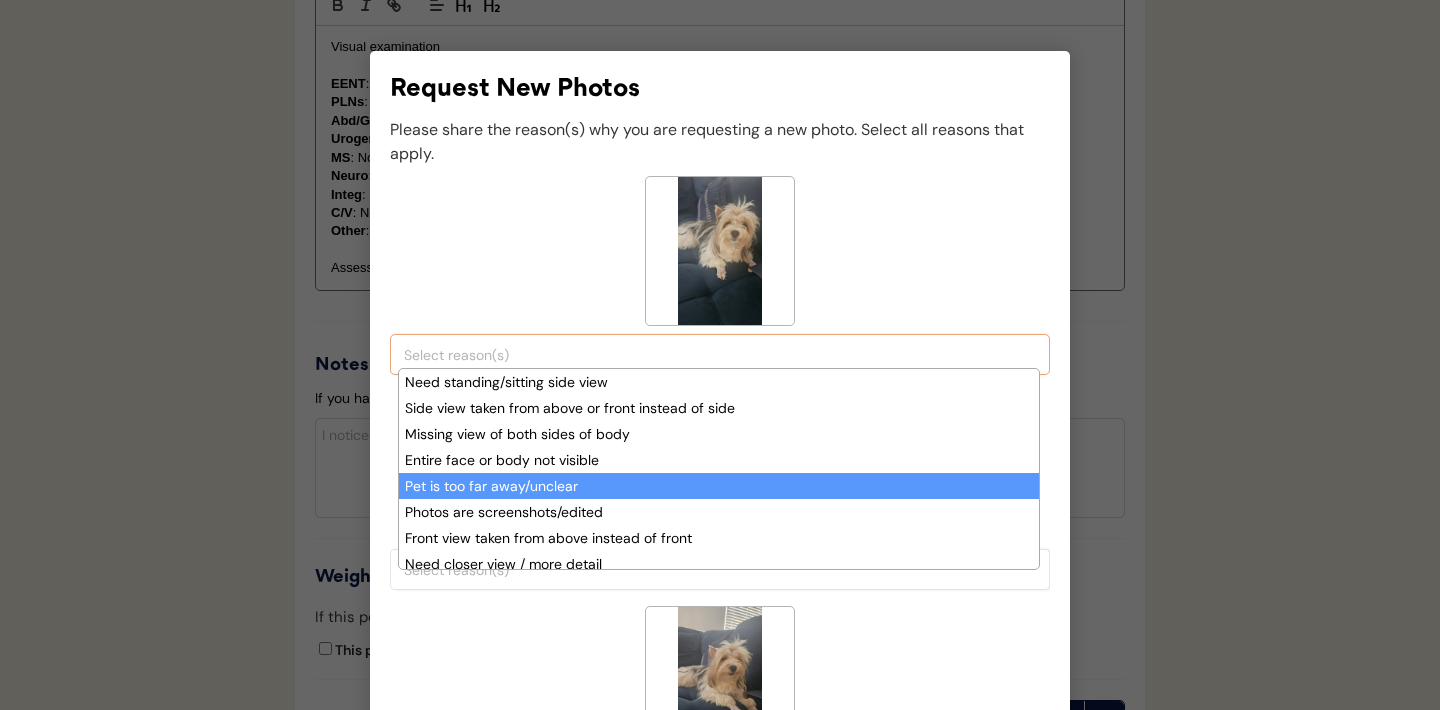 scroll, scrollTop: 164, scrollLeft: 0, axis: vertical 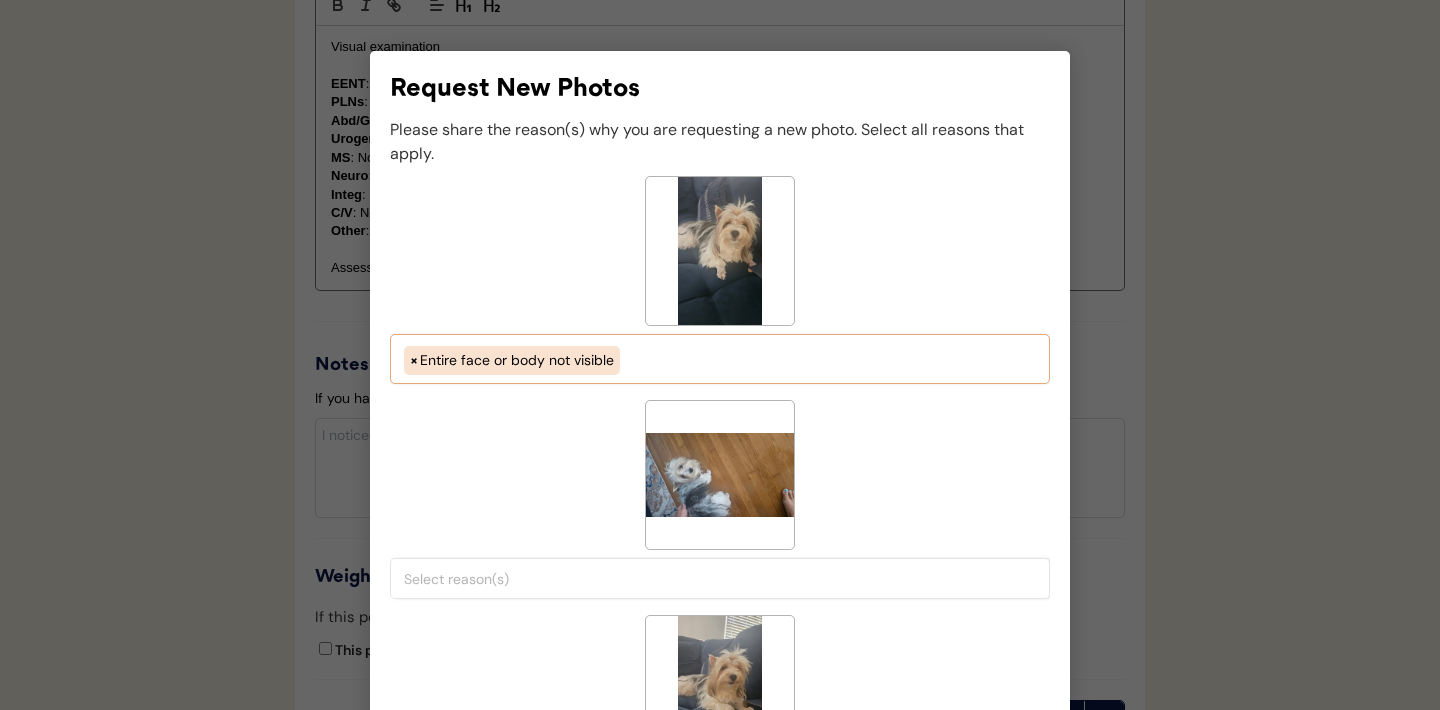 click on "× Entire face or body not visible" at bounding box center [720, 358] 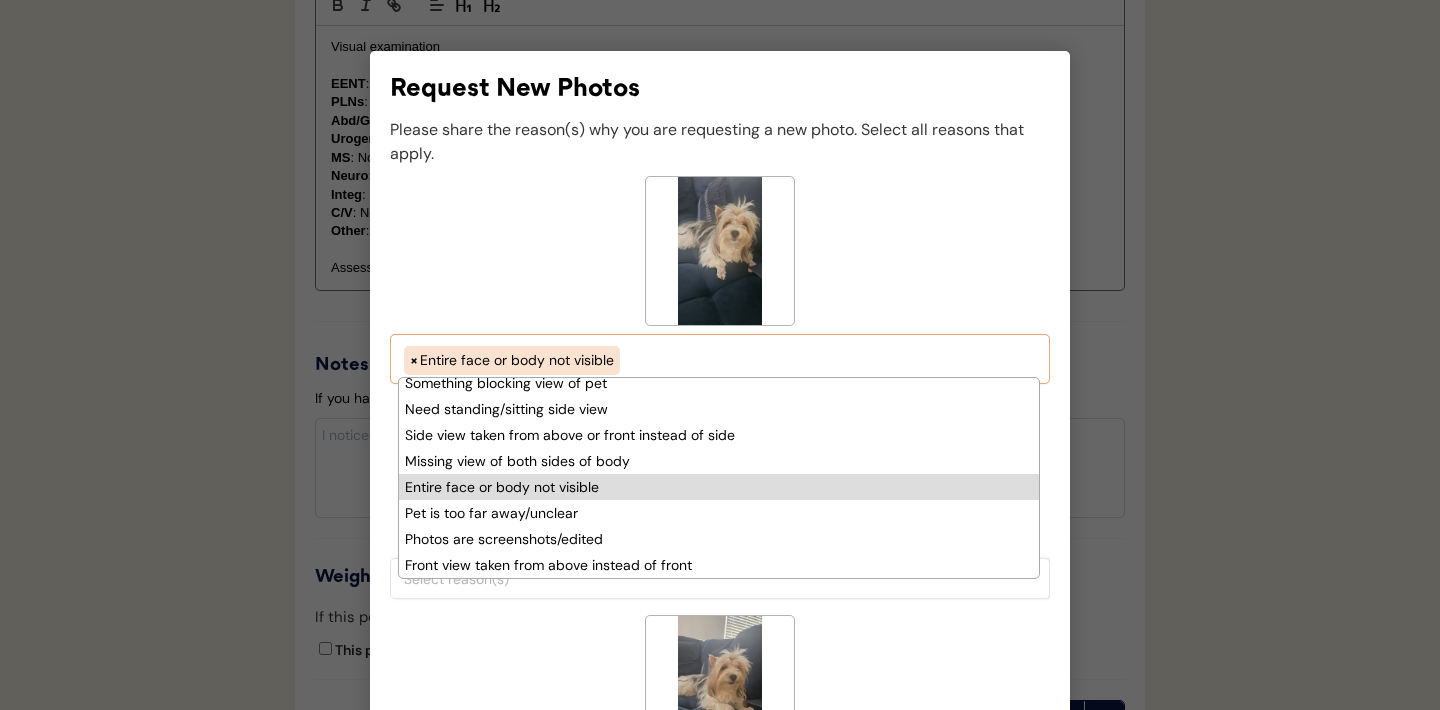 scroll, scrollTop: 164, scrollLeft: 0, axis: vertical 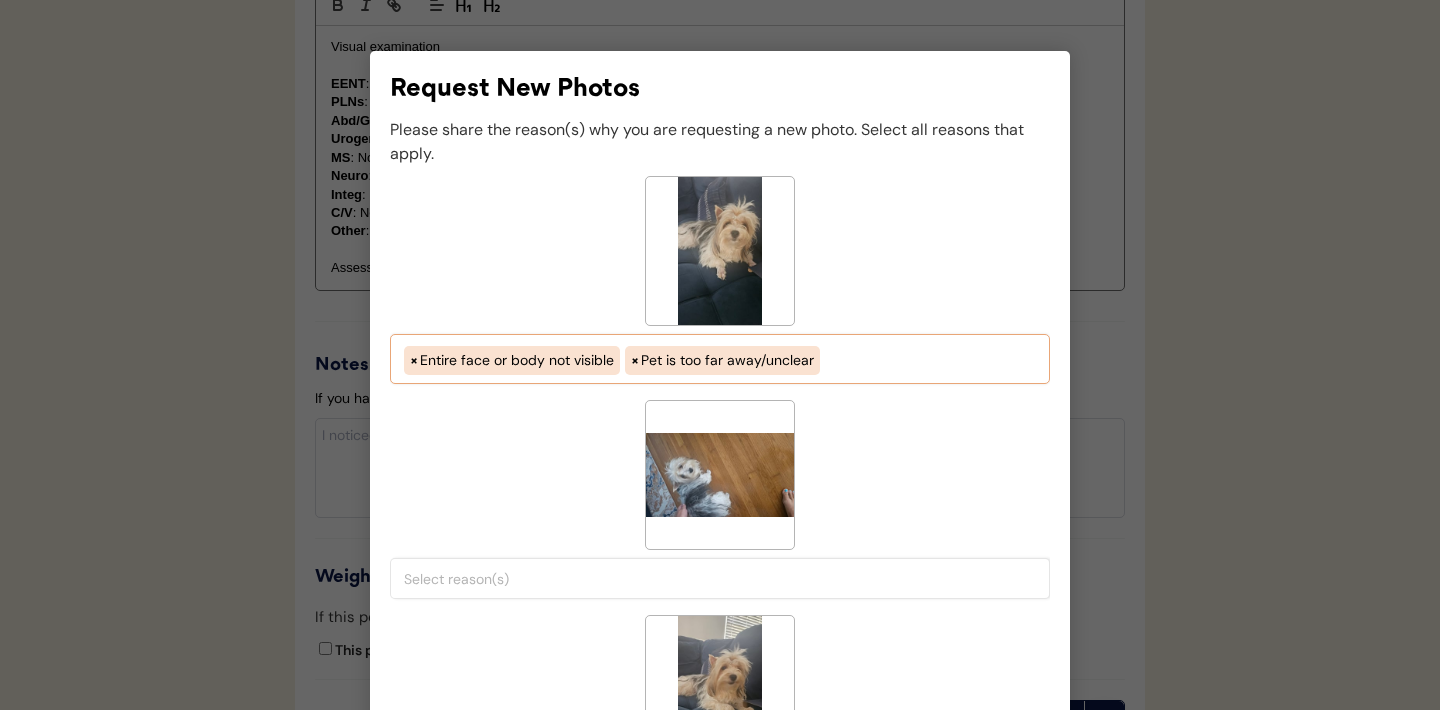 select on "pet_is_laying_down" 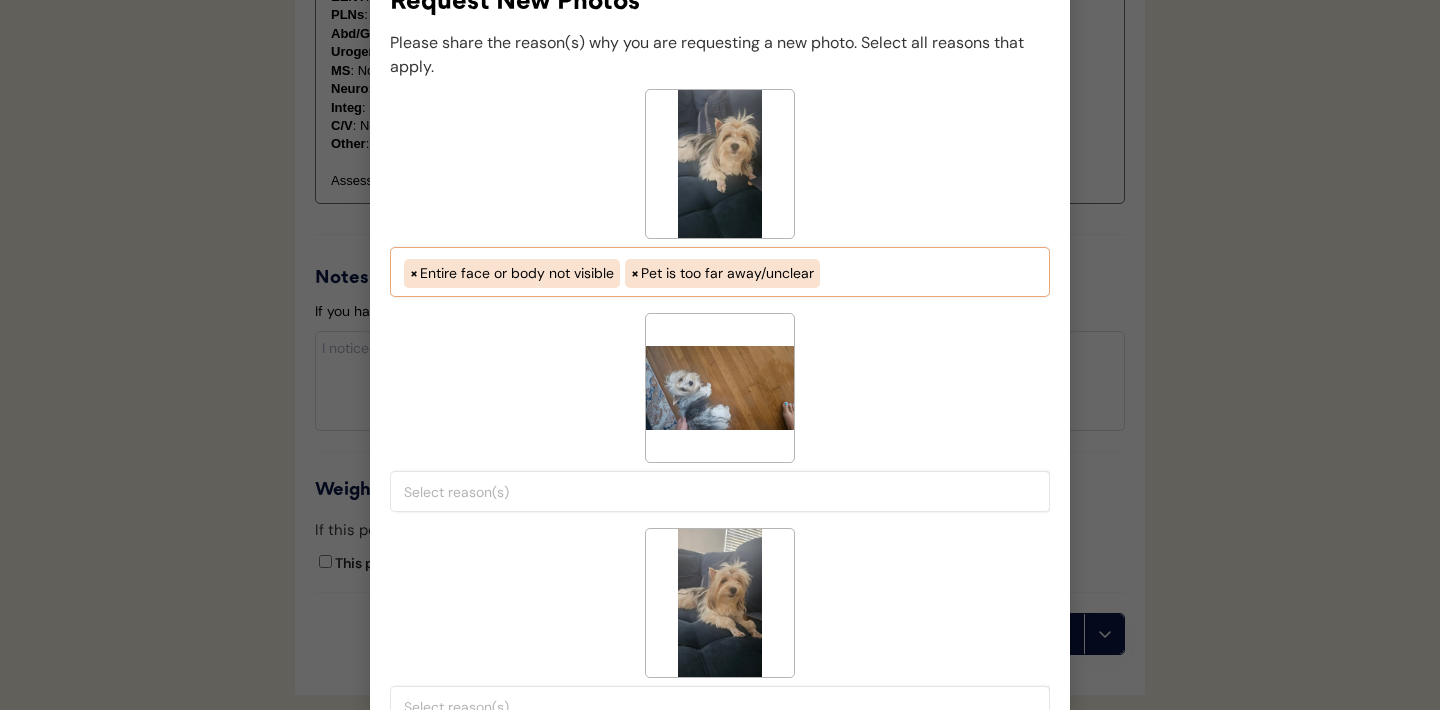 scroll, scrollTop: 1960, scrollLeft: 0, axis: vertical 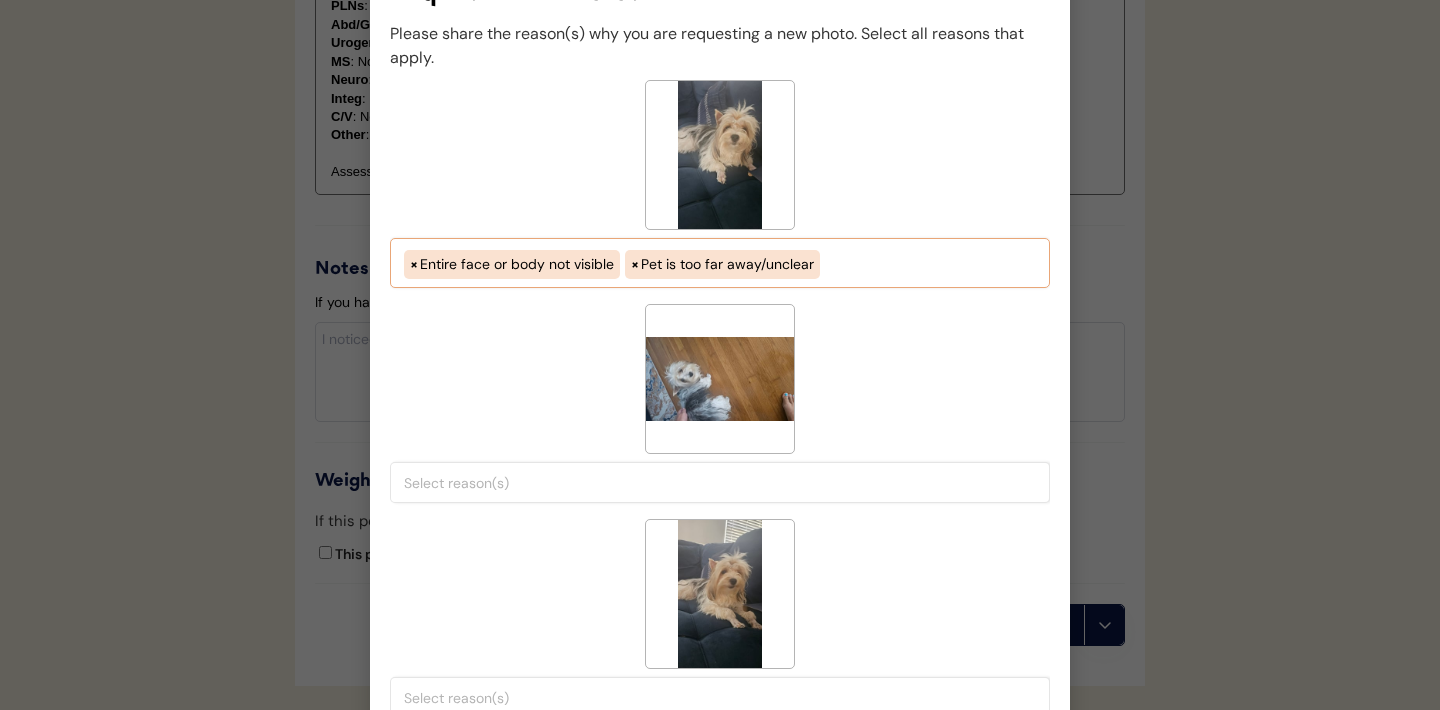 click at bounding box center [720, 481] 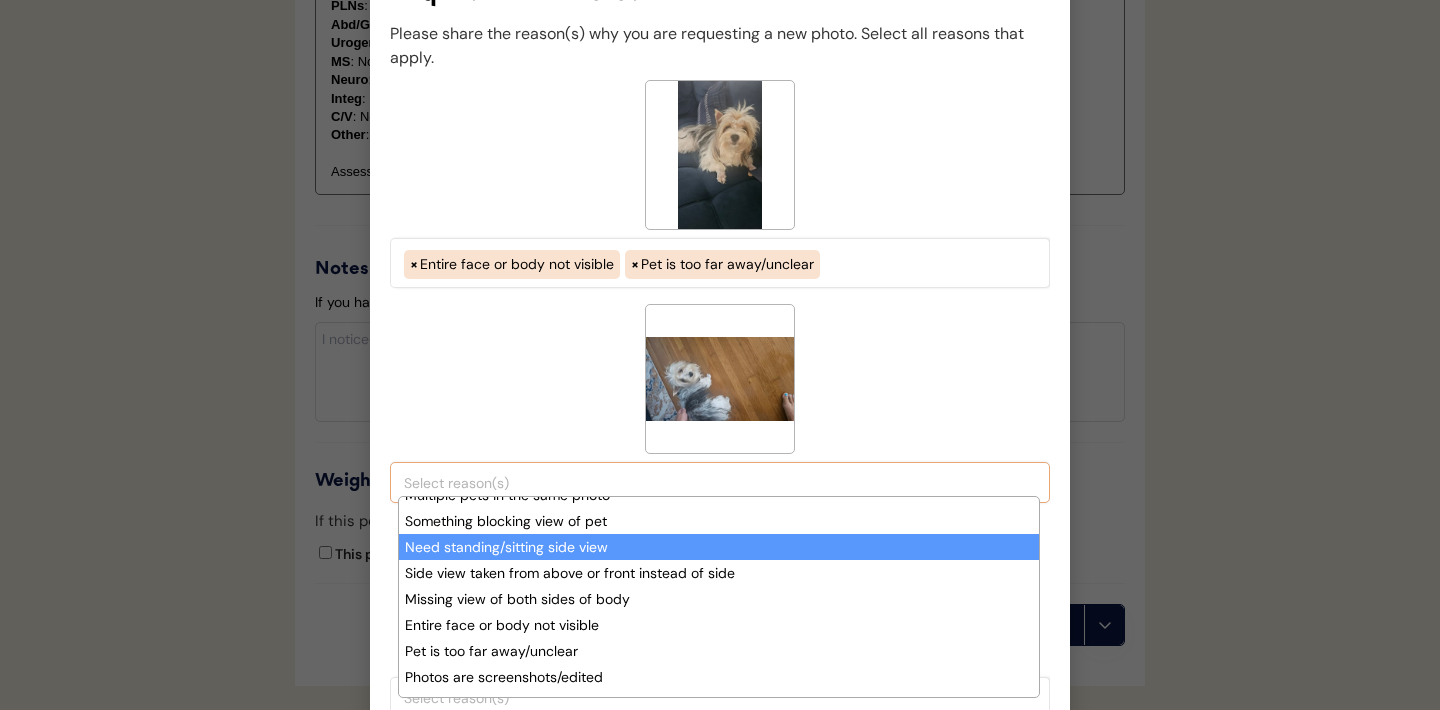 scroll, scrollTop: 139, scrollLeft: 0, axis: vertical 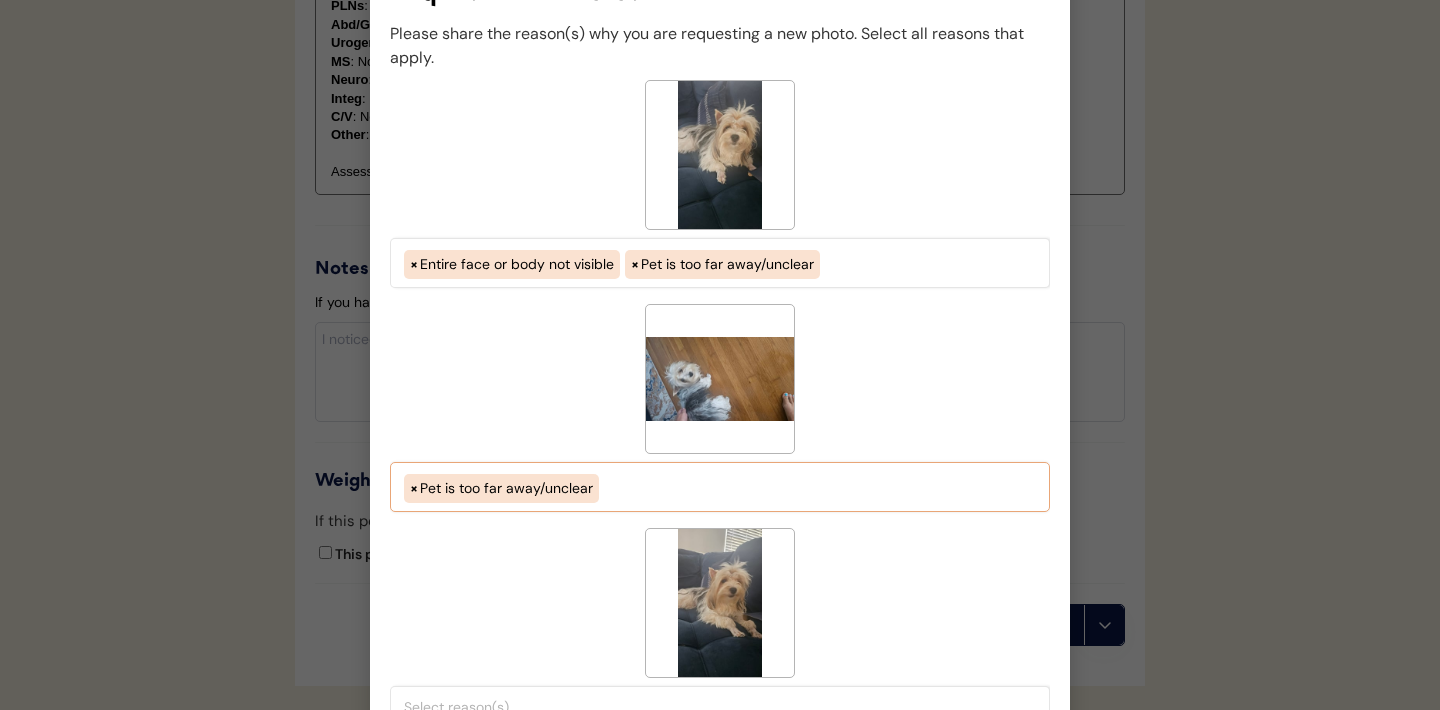 click on "× Pet is too far away/unclear" at bounding box center [720, 486] 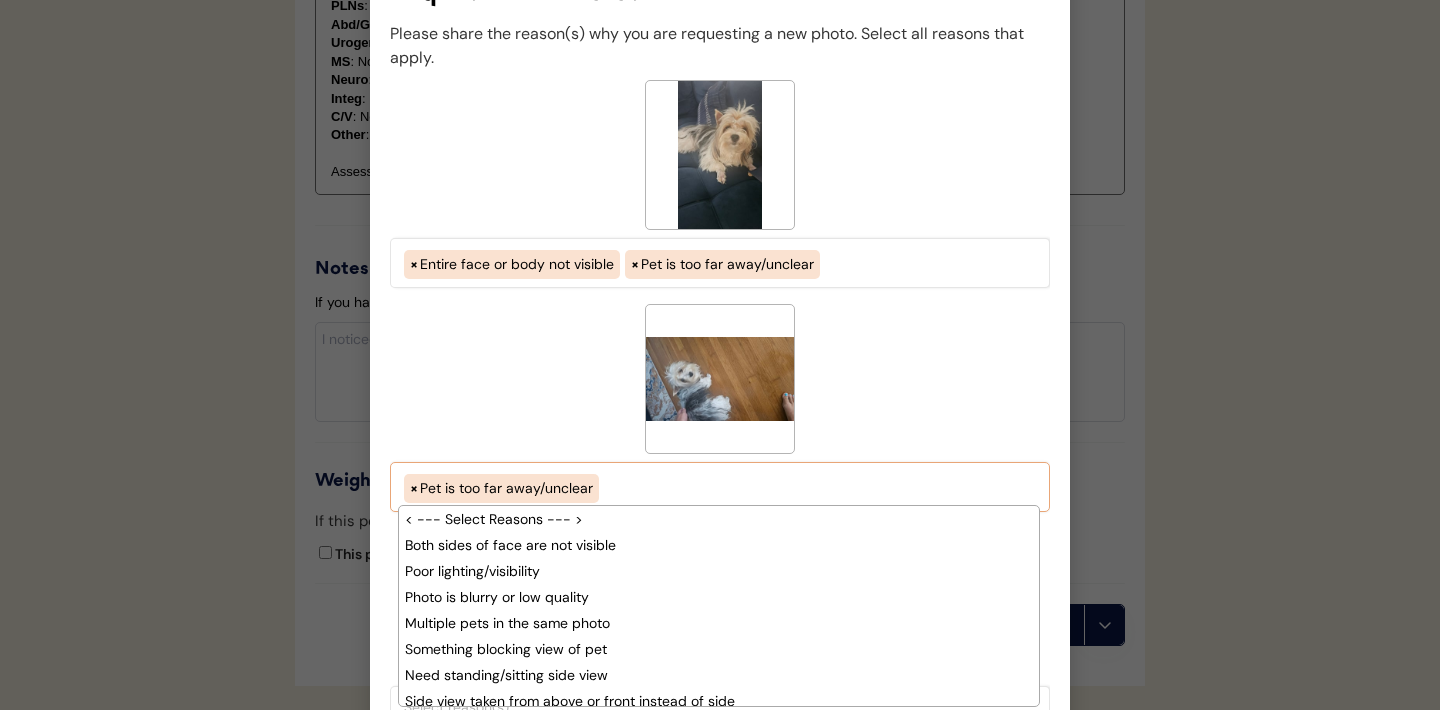scroll, scrollTop: 164, scrollLeft: 0, axis: vertical 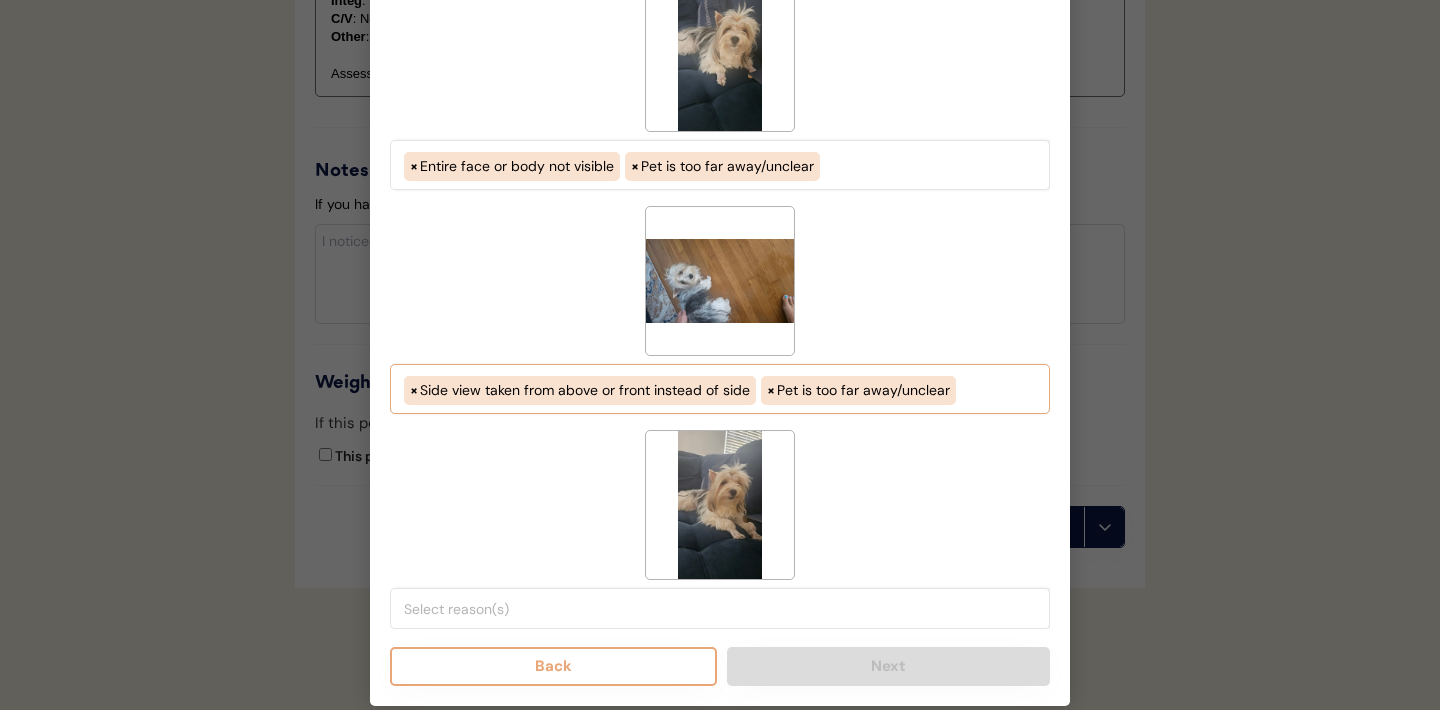 select on "side_view_taken_from_above_instead_of_side" 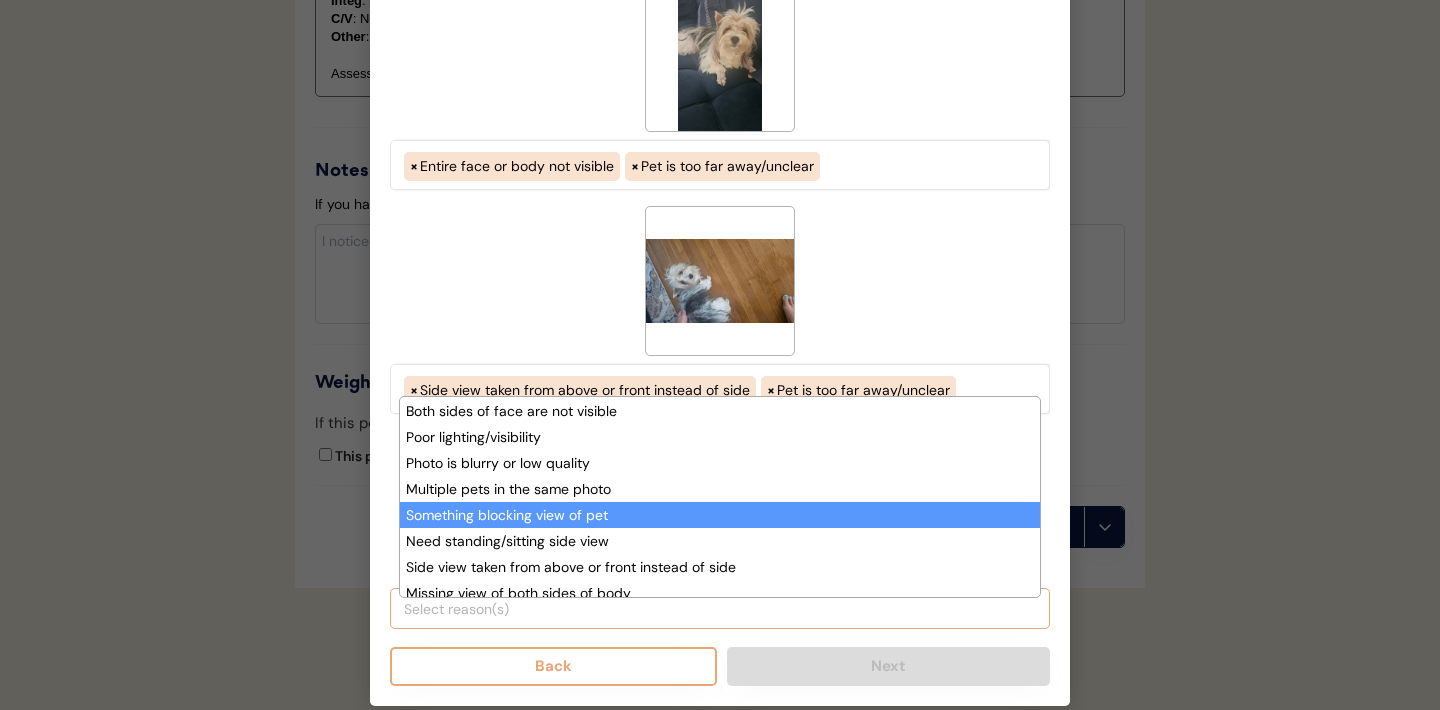 scroll, scrollTop: 32, scrollLeft: 0, axis: vertical 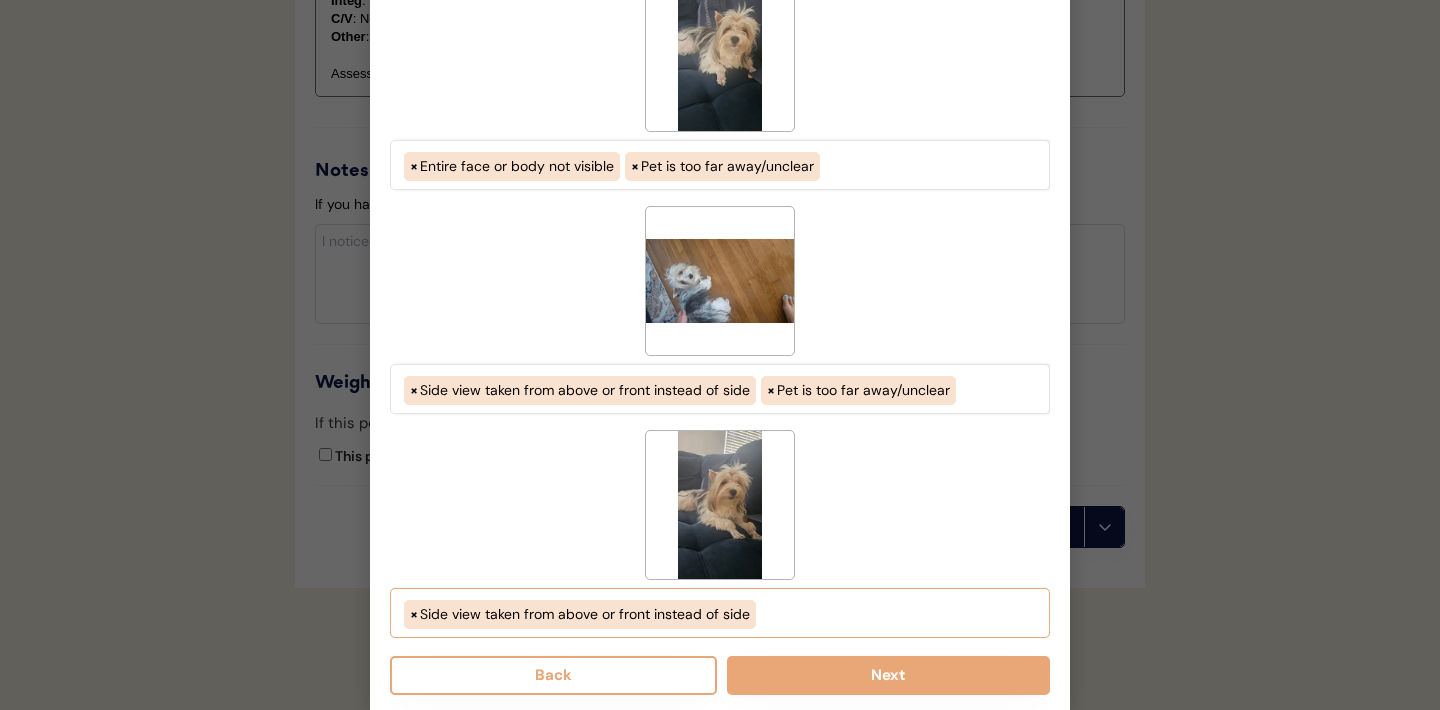 select on "side_view_taken_from_above_instead_of_side" 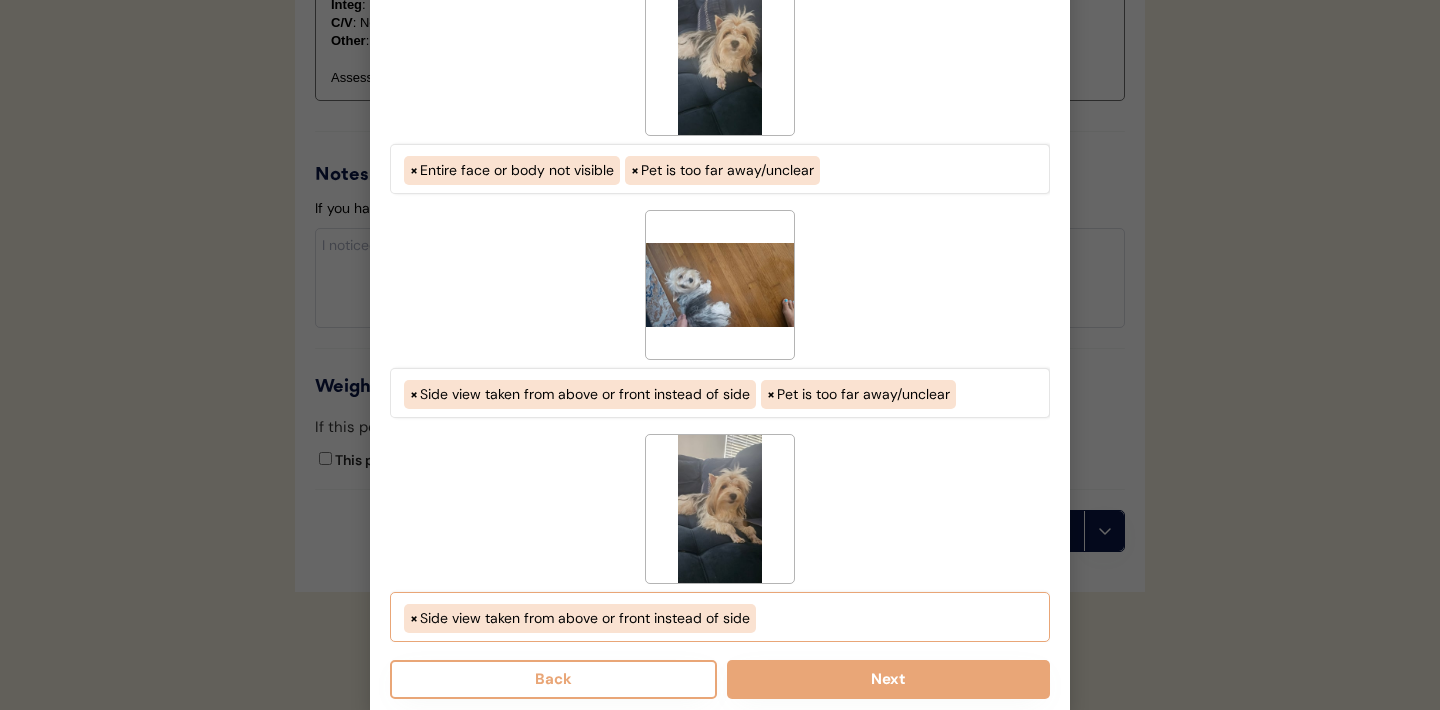 scroll, scrollTop: 2067, scrollLeft: 0, axis: vertical 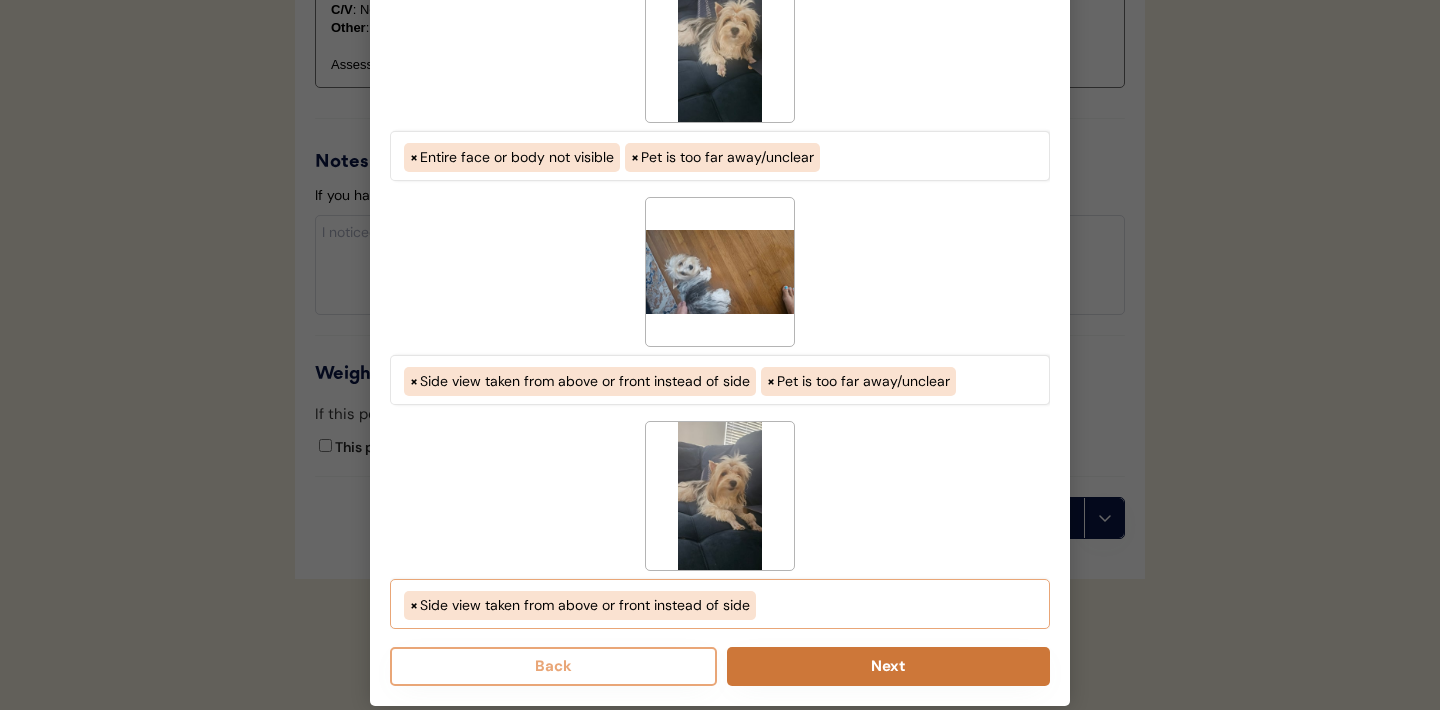 click on "Next" at bounding box center (888, 666) 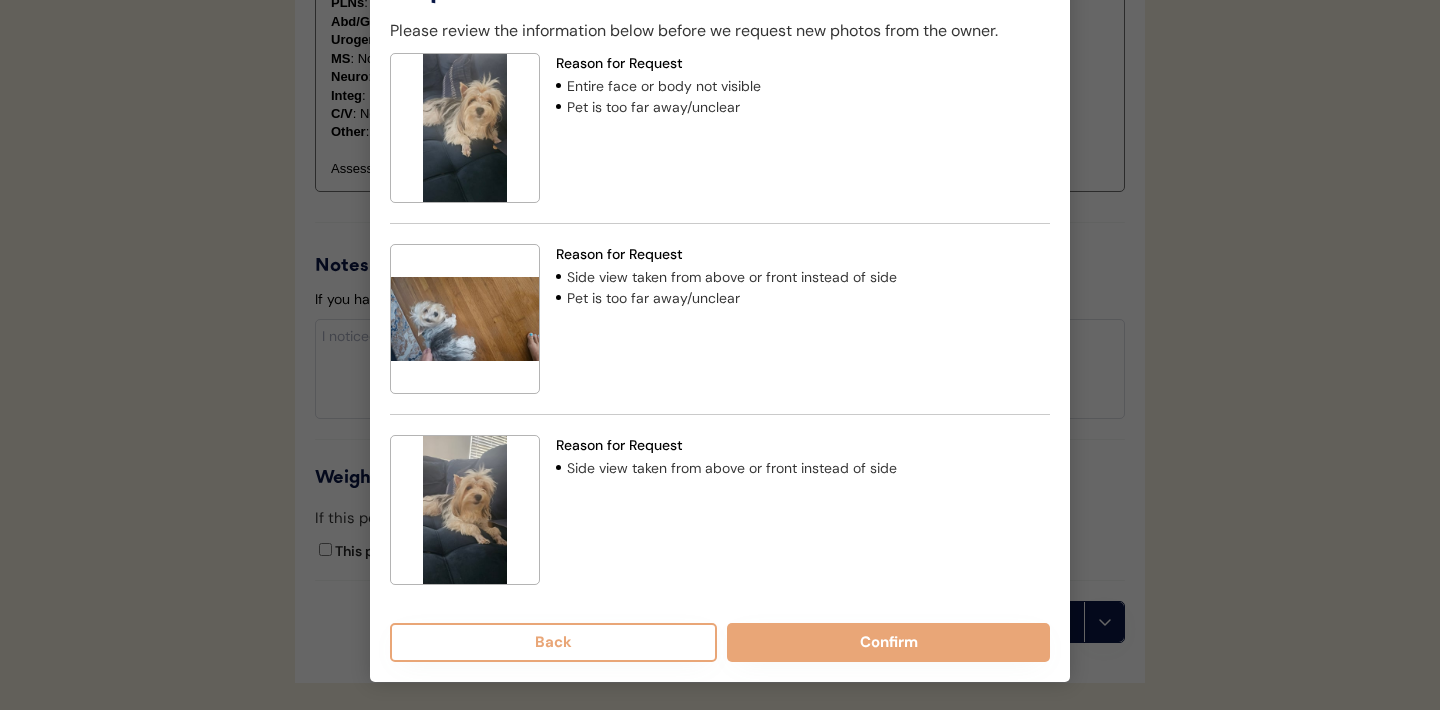 scroll, scrollTop: 1974, scrollLeft: 0, axis: vertical 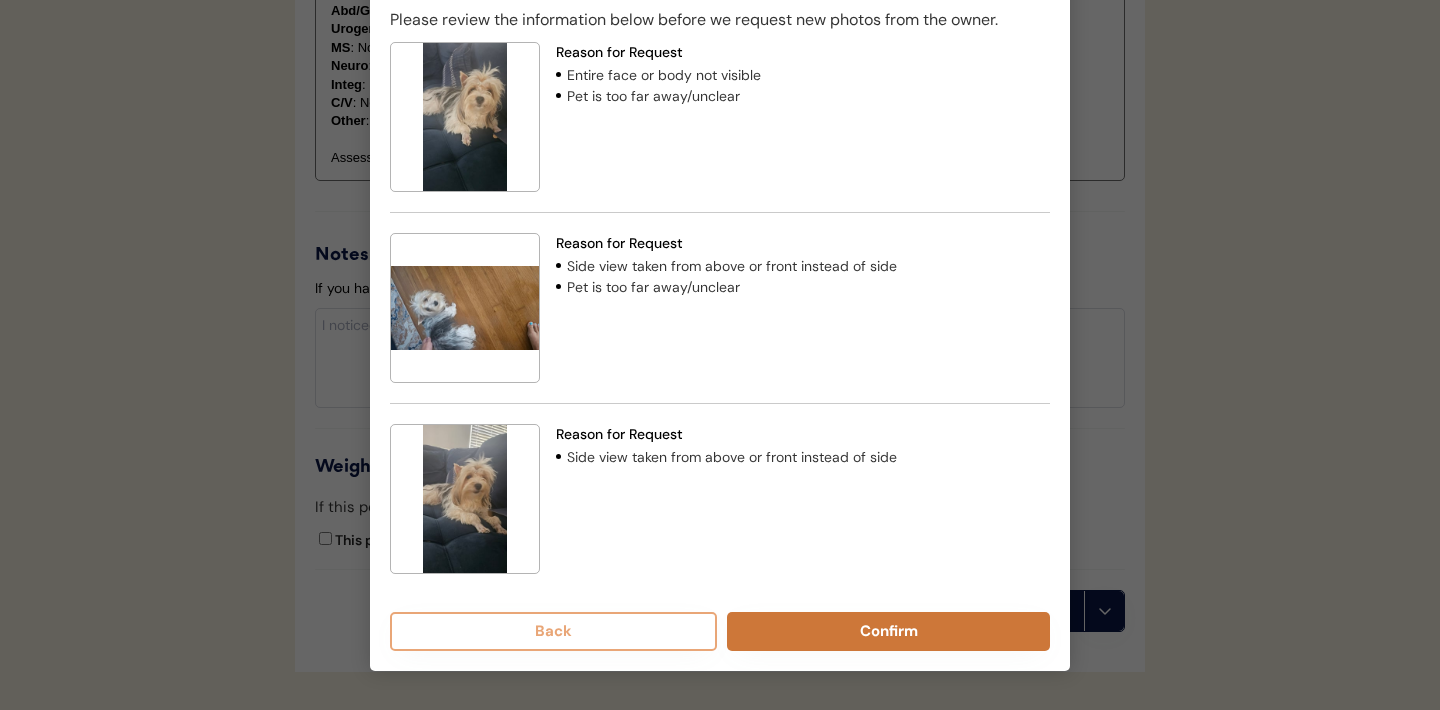 click on "Confirm" at bounding box center [888, 631] 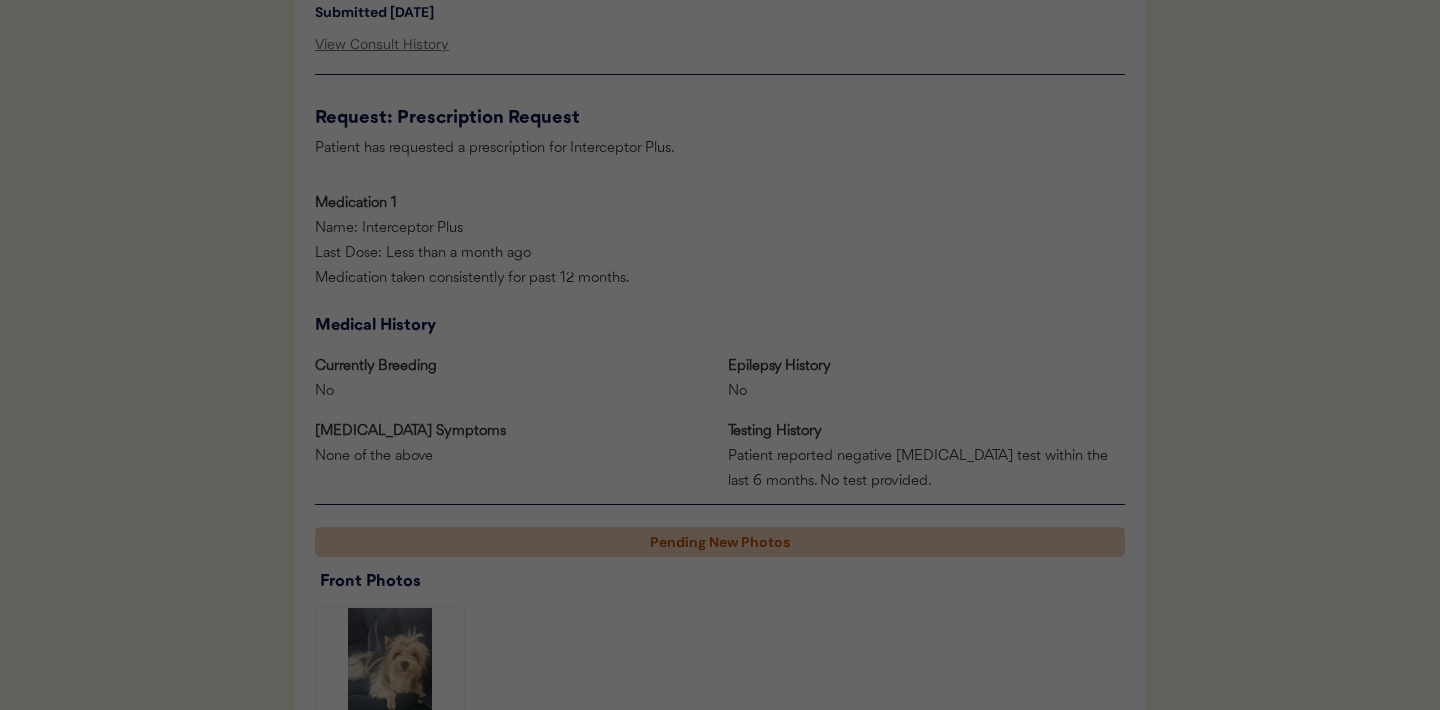 scroll, scrollTop: 701, scrollLeft: 0, axis: vertical 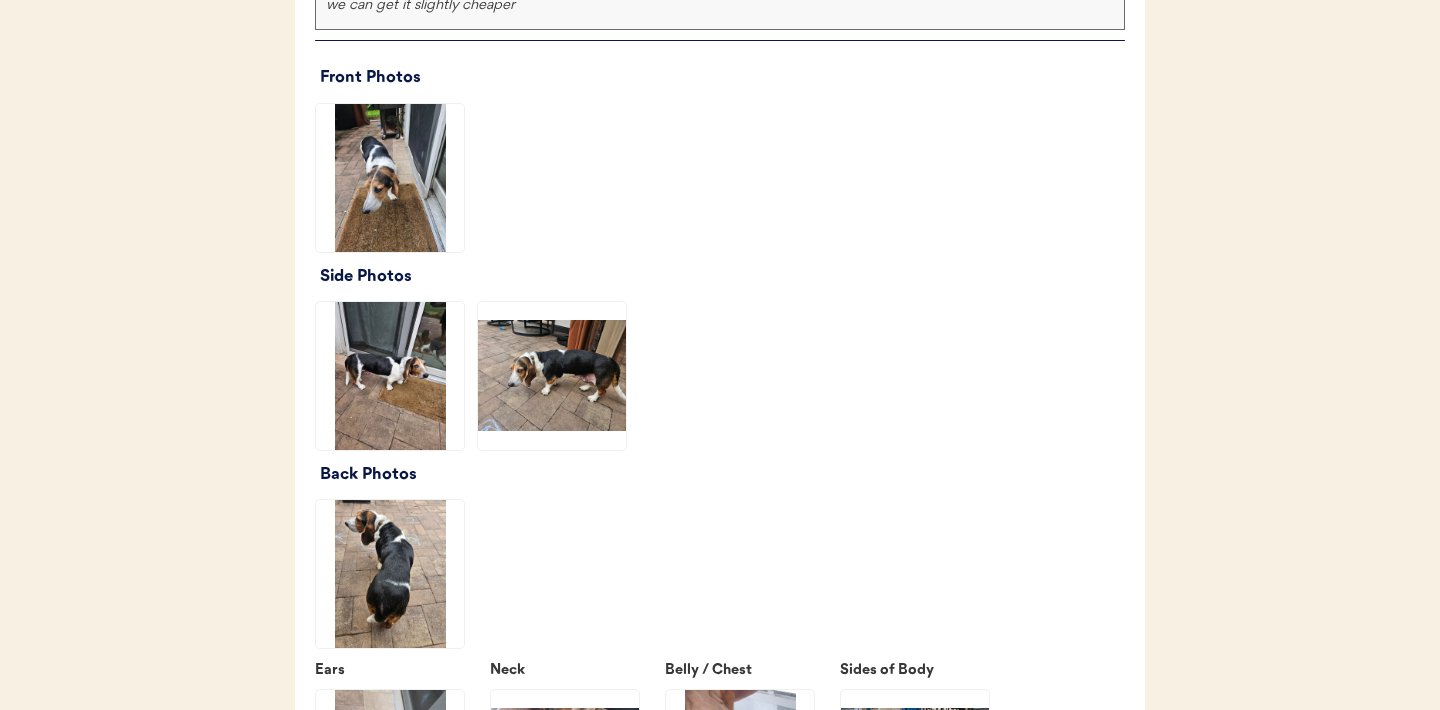 click 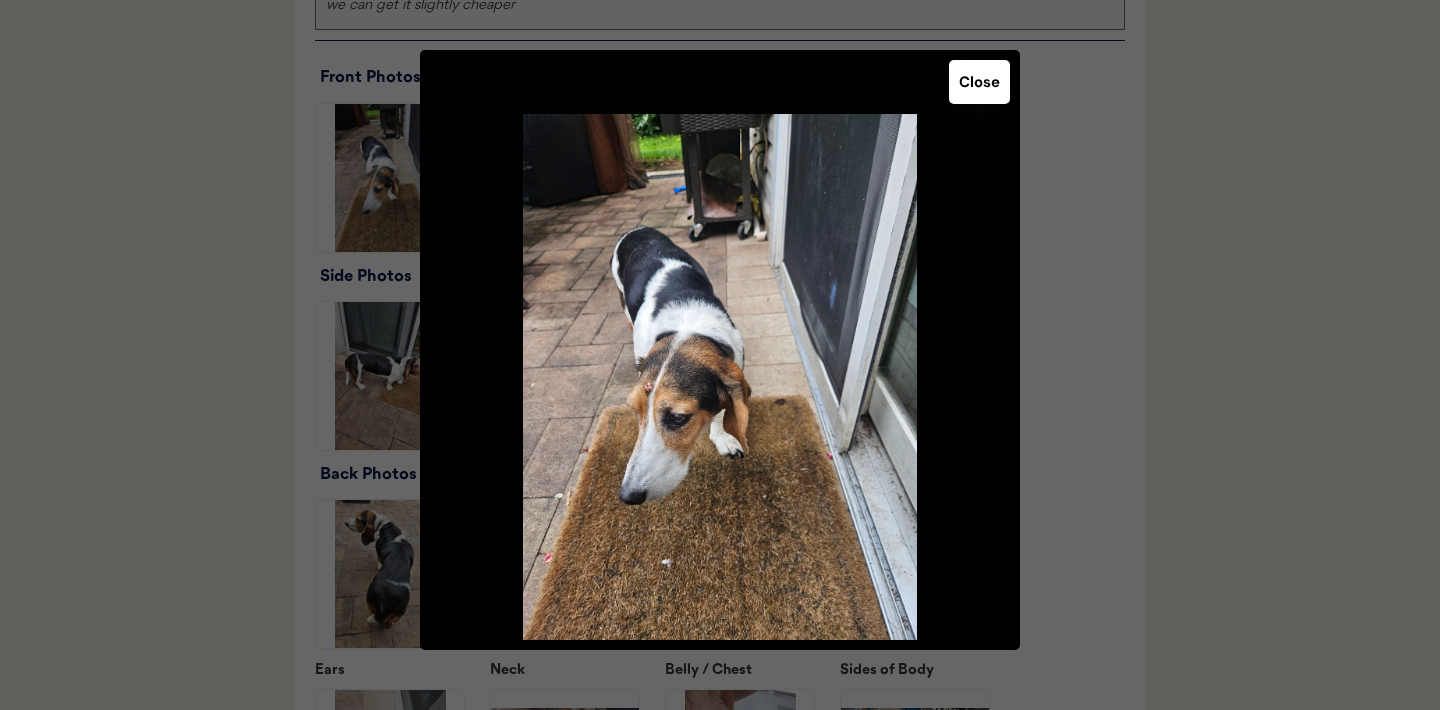 click on "Close" at bounding box center (979, 82) 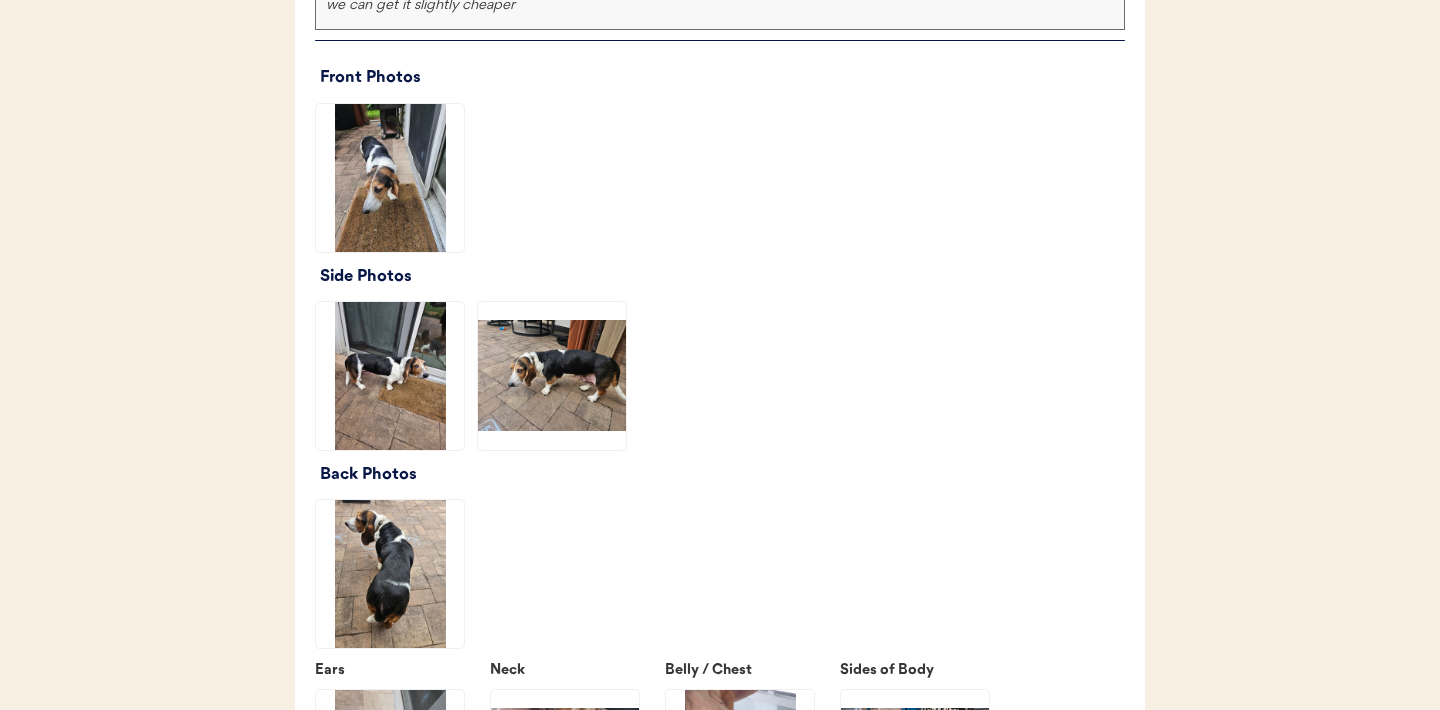 click 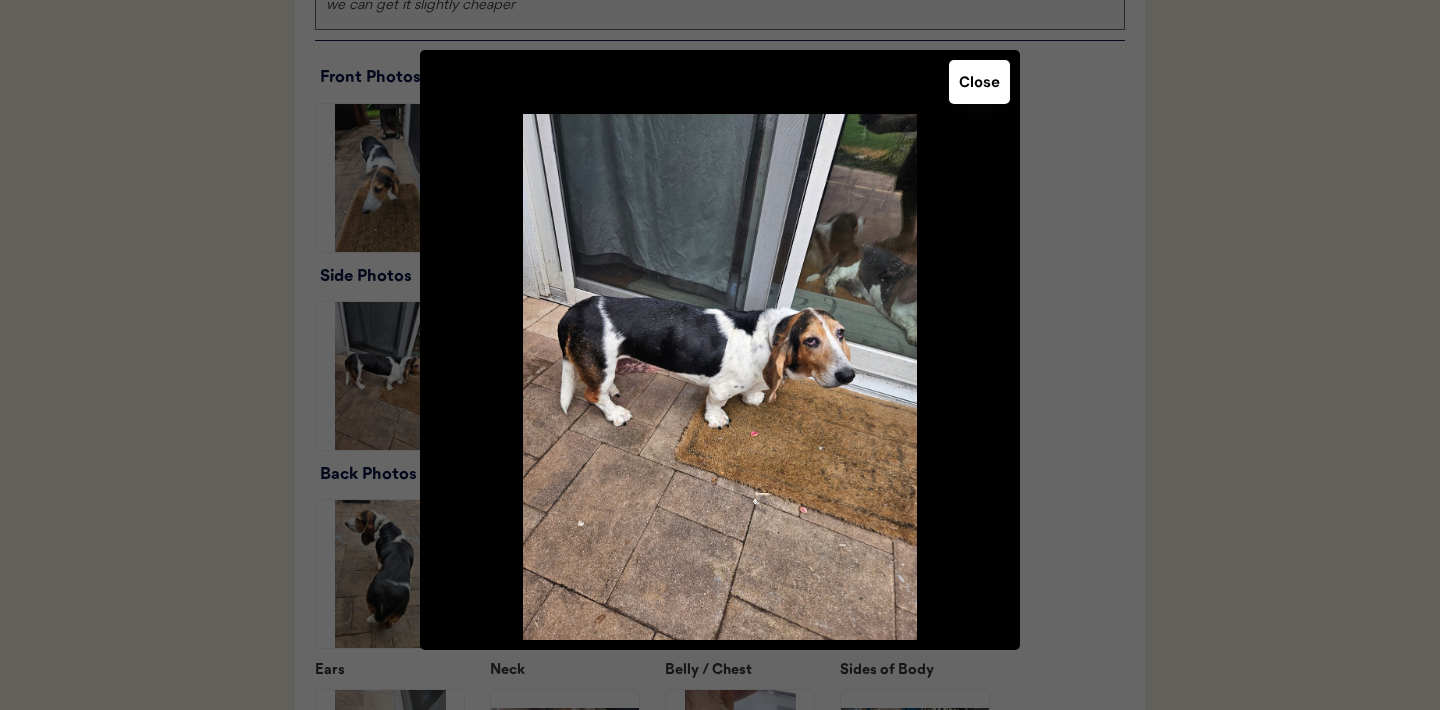 click on "Close" at bounding box center [979, 82] 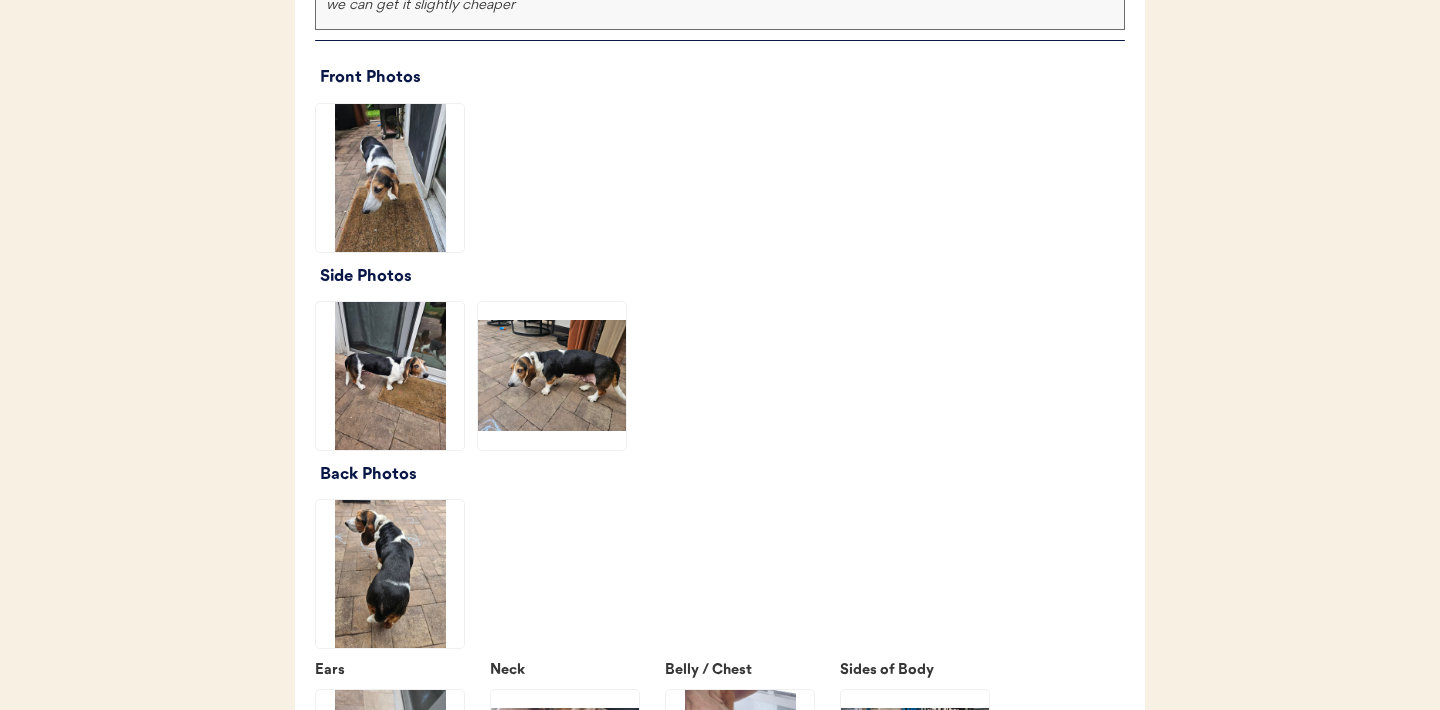 click 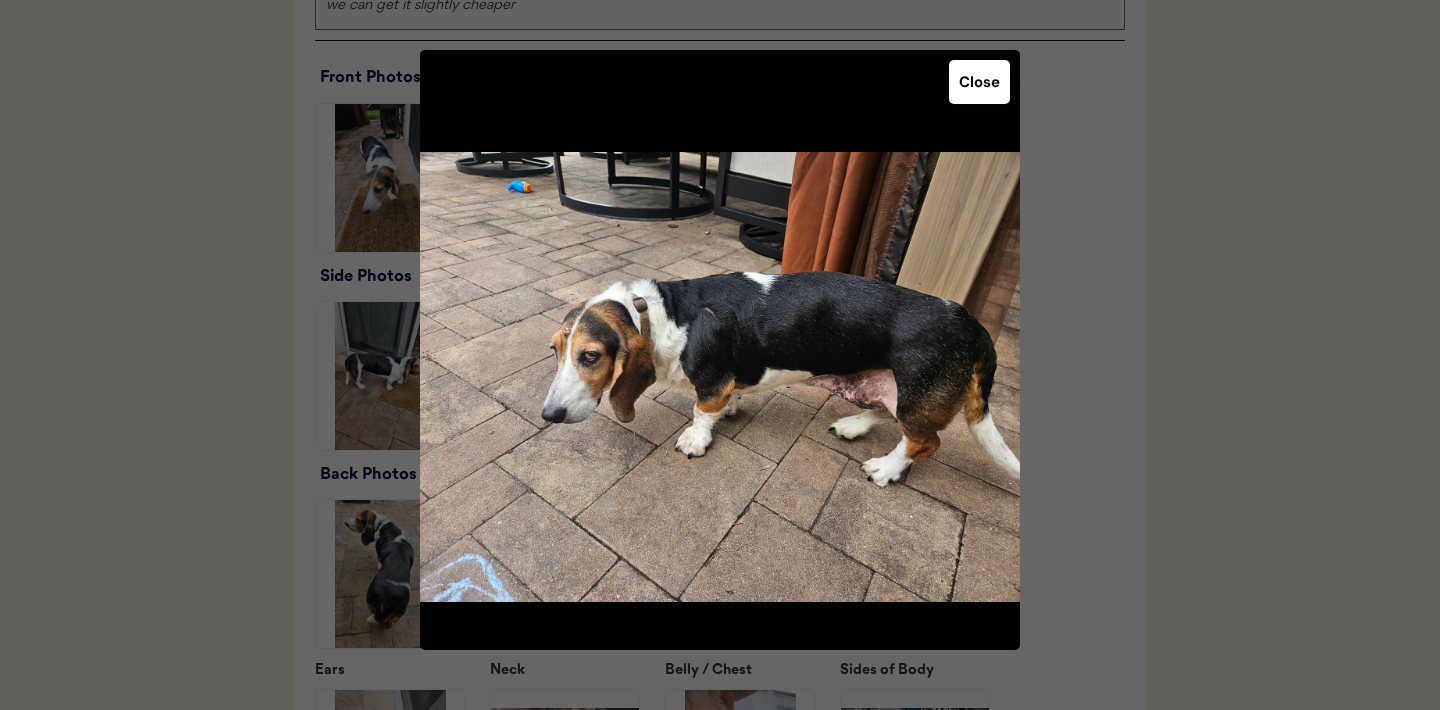 click on "Close" at bounding box center [979, 82] 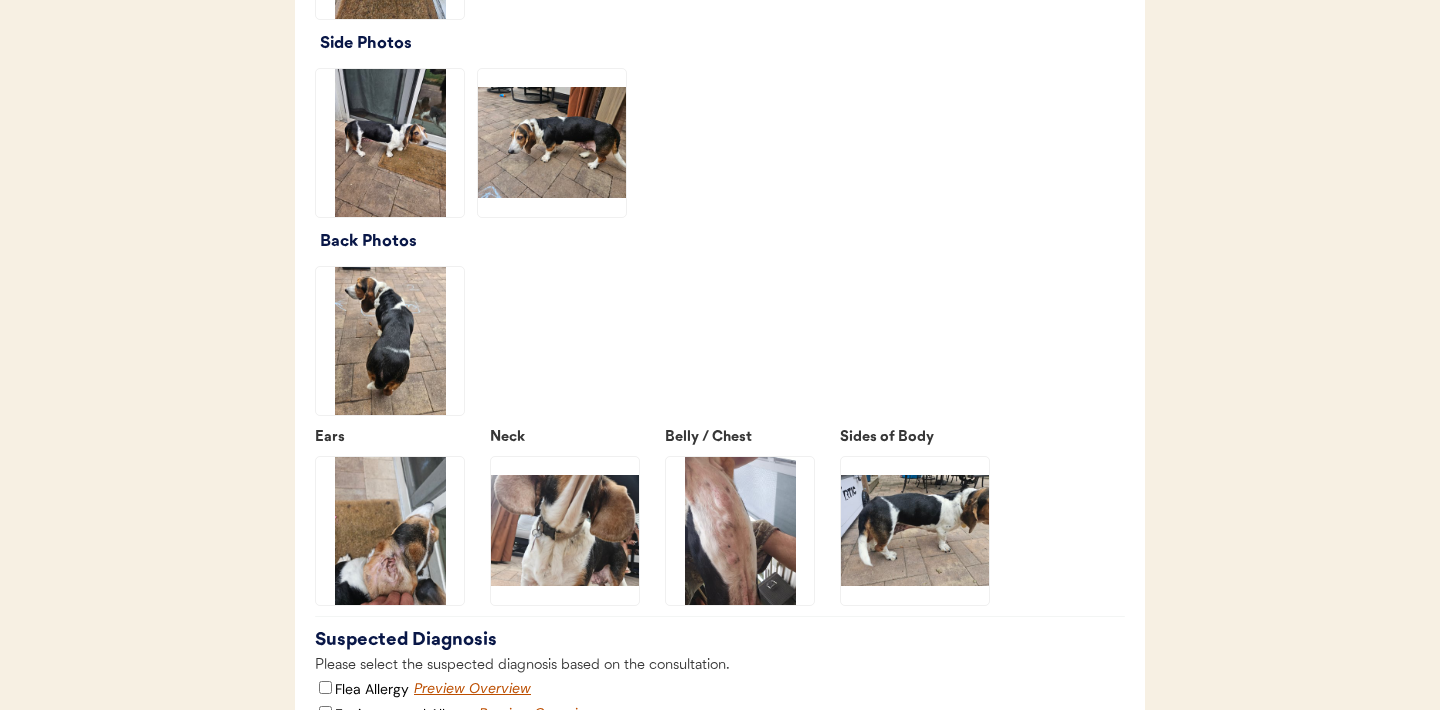 scroll, scrollTop: 2693, scrollLeft: 0, axis: vertical 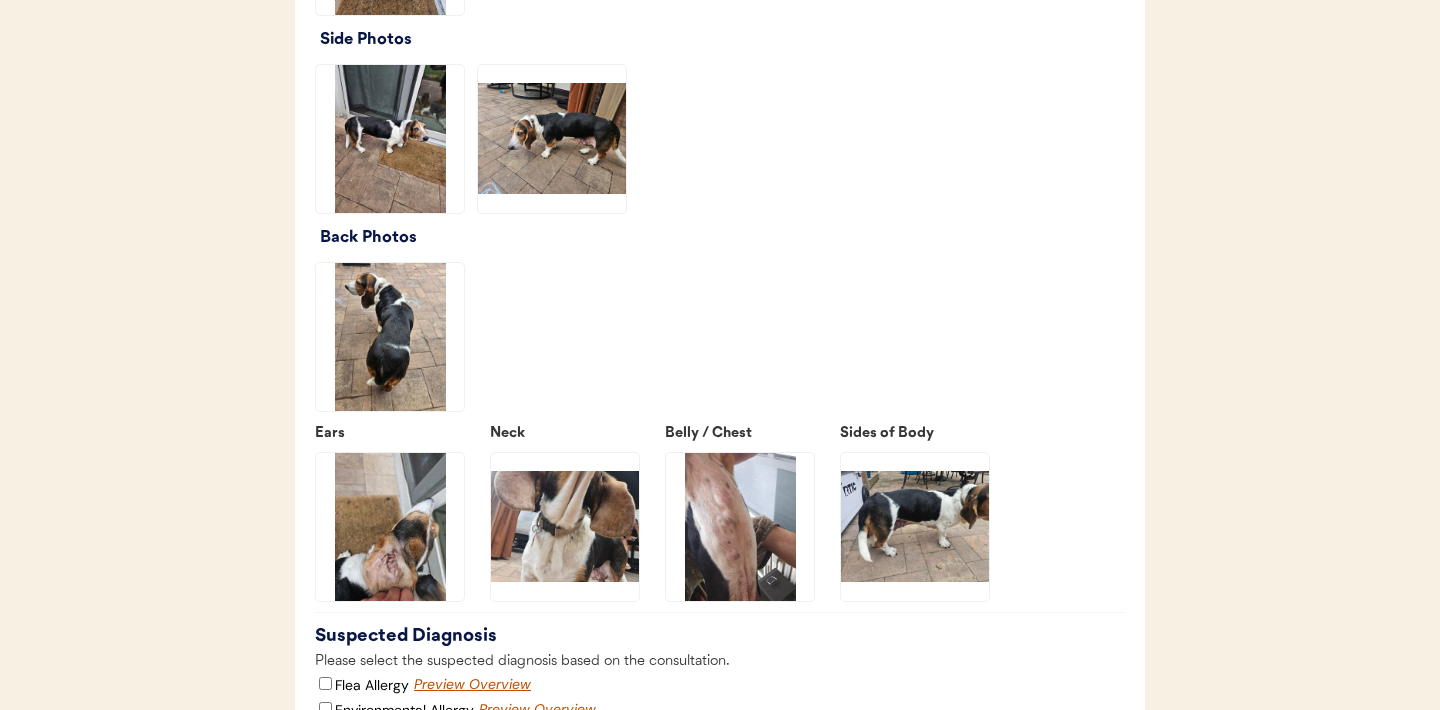 click 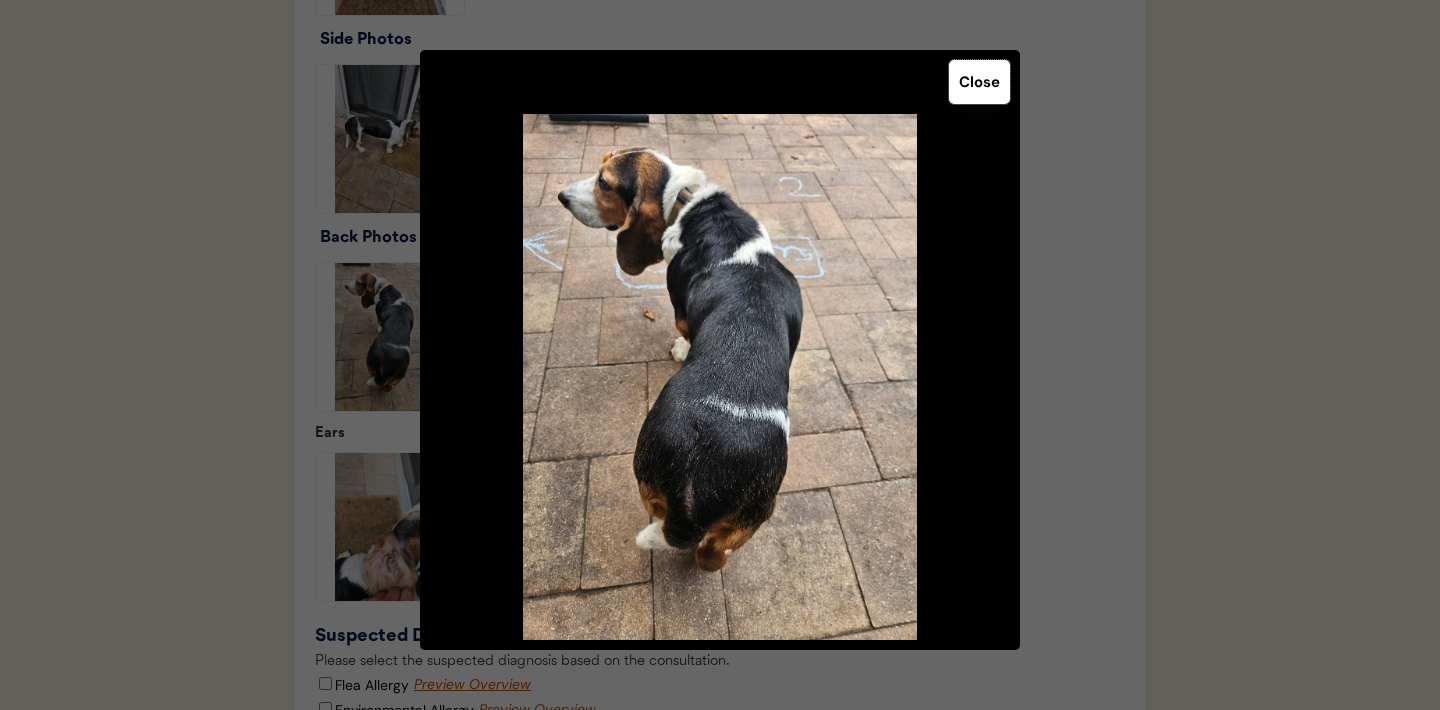 click on "Close" at bounding box center (979, 82) 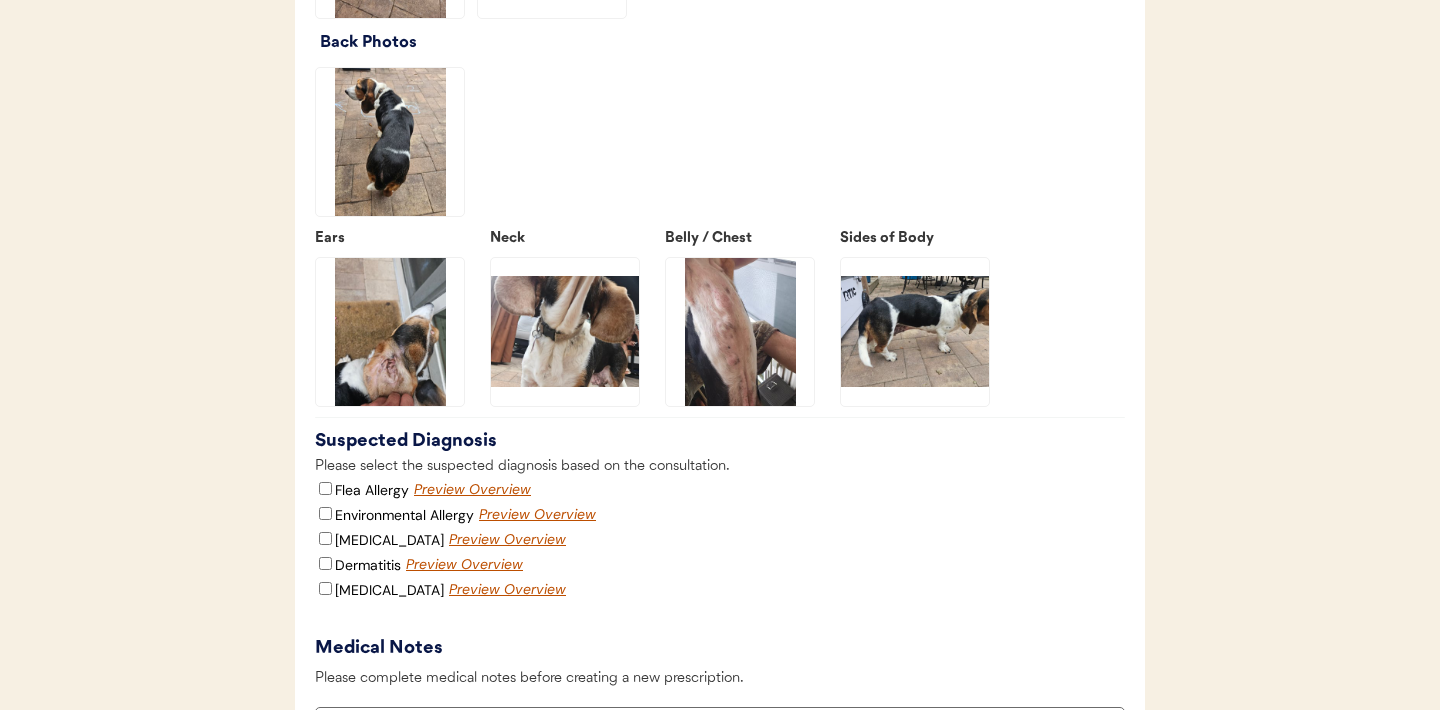 scroll, scrollTop: 2890, scrollLeft: 0, axis: vertical 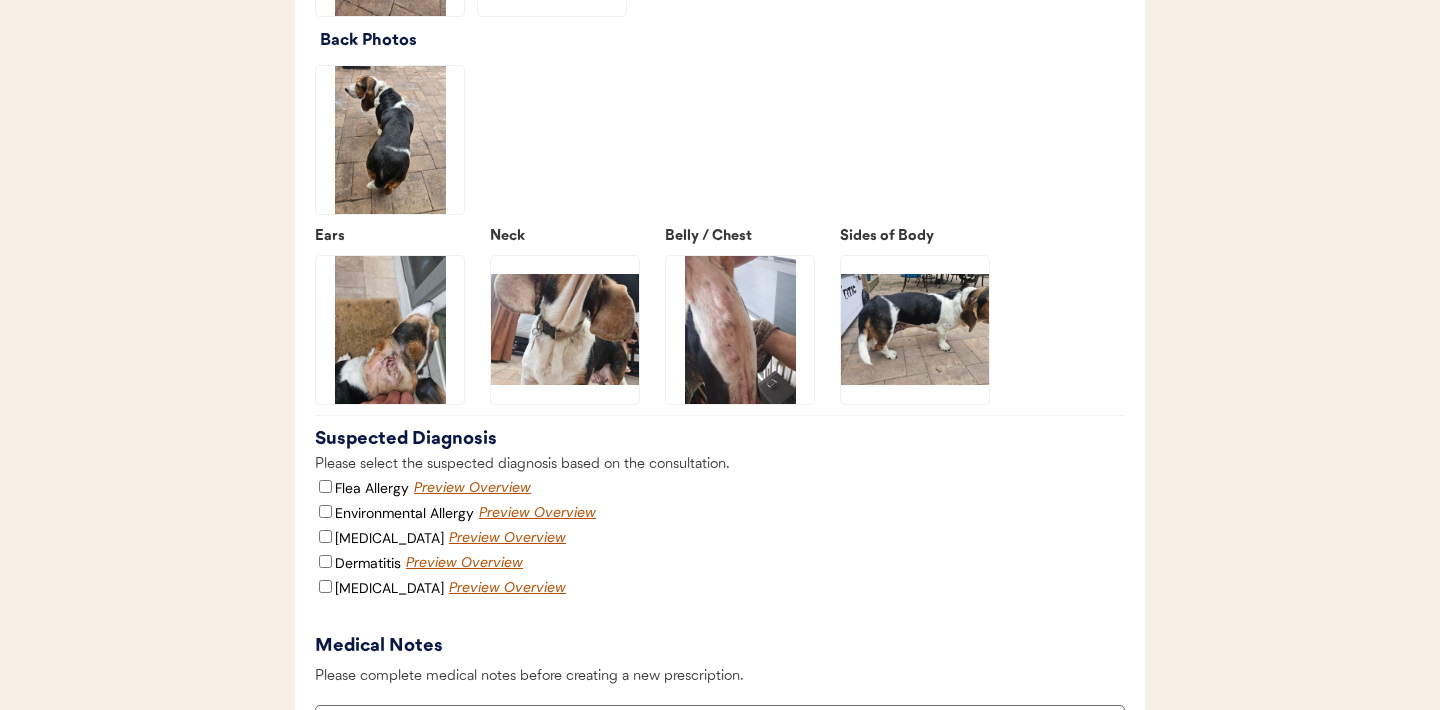 click 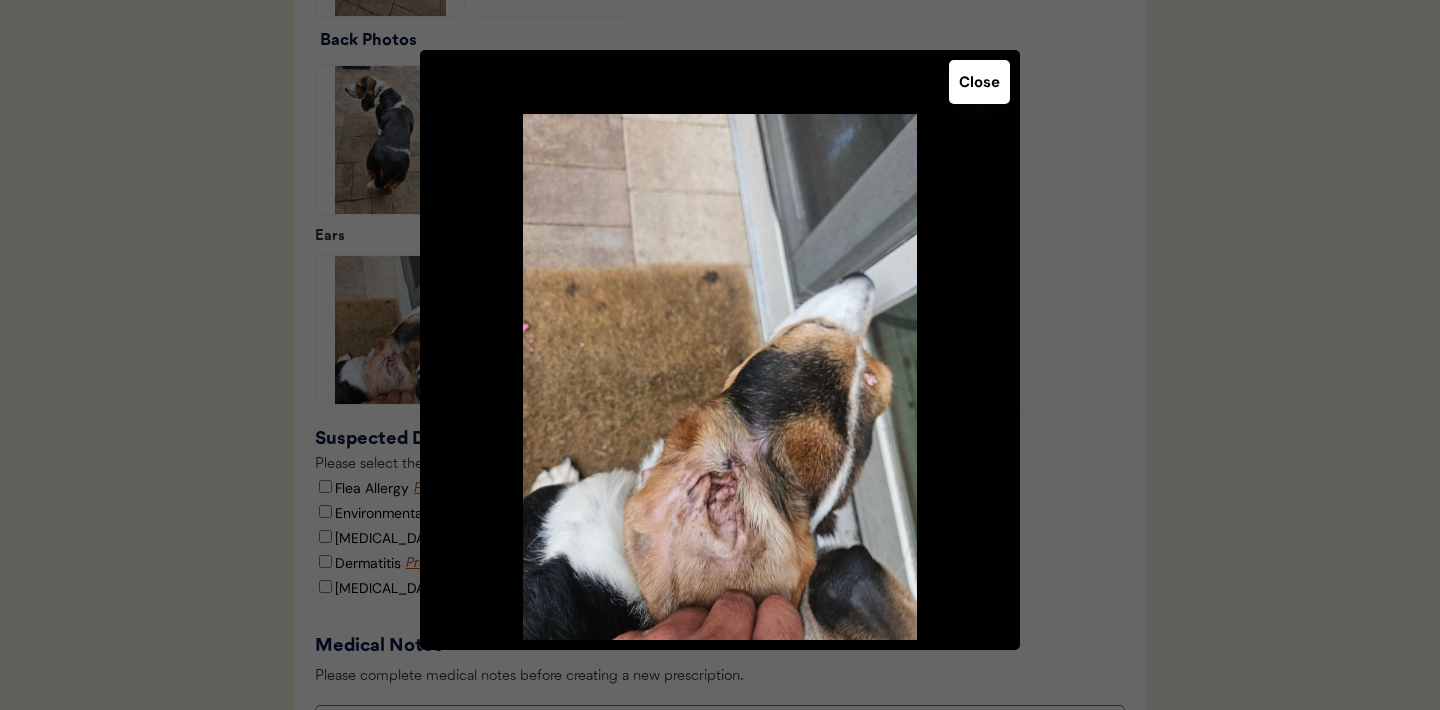 click on "Close" at bounding box center (979, 82) 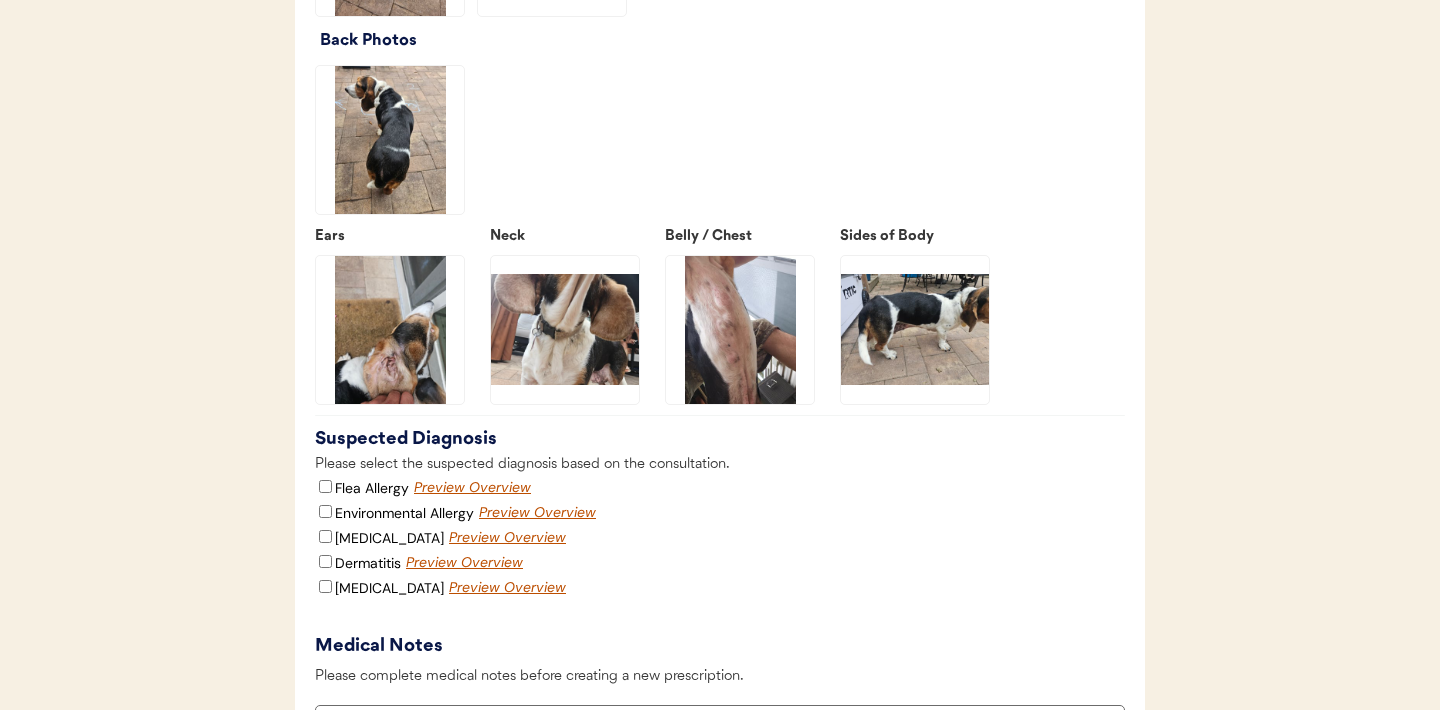 click 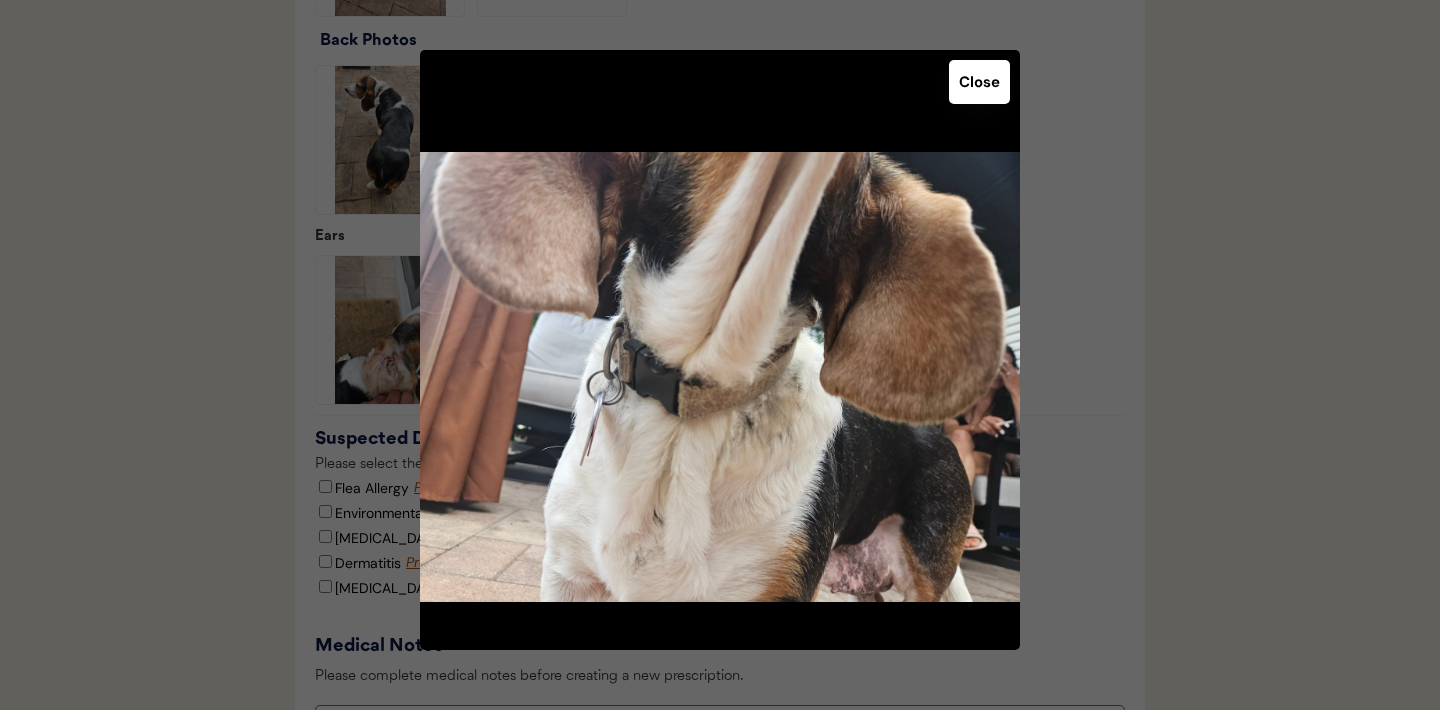 click on "Close" at bounding box center (979, 82) 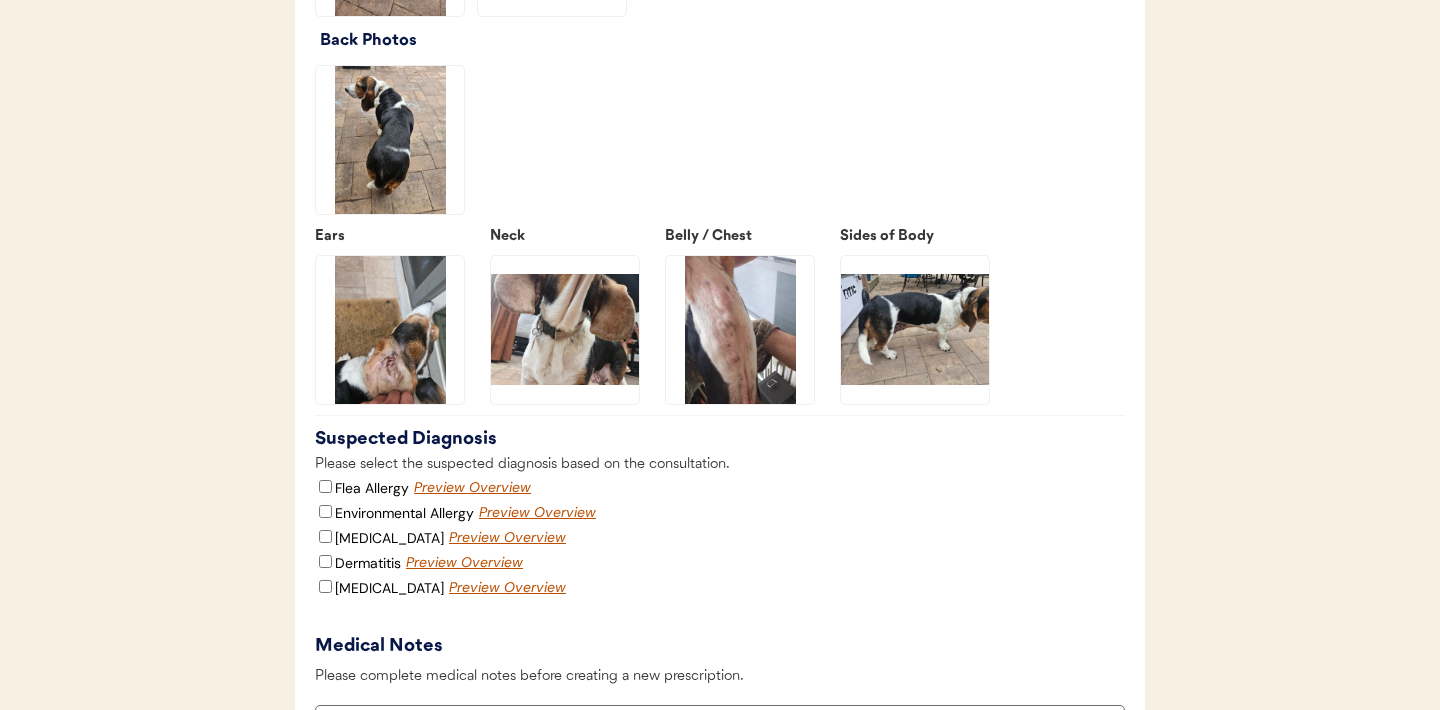 click 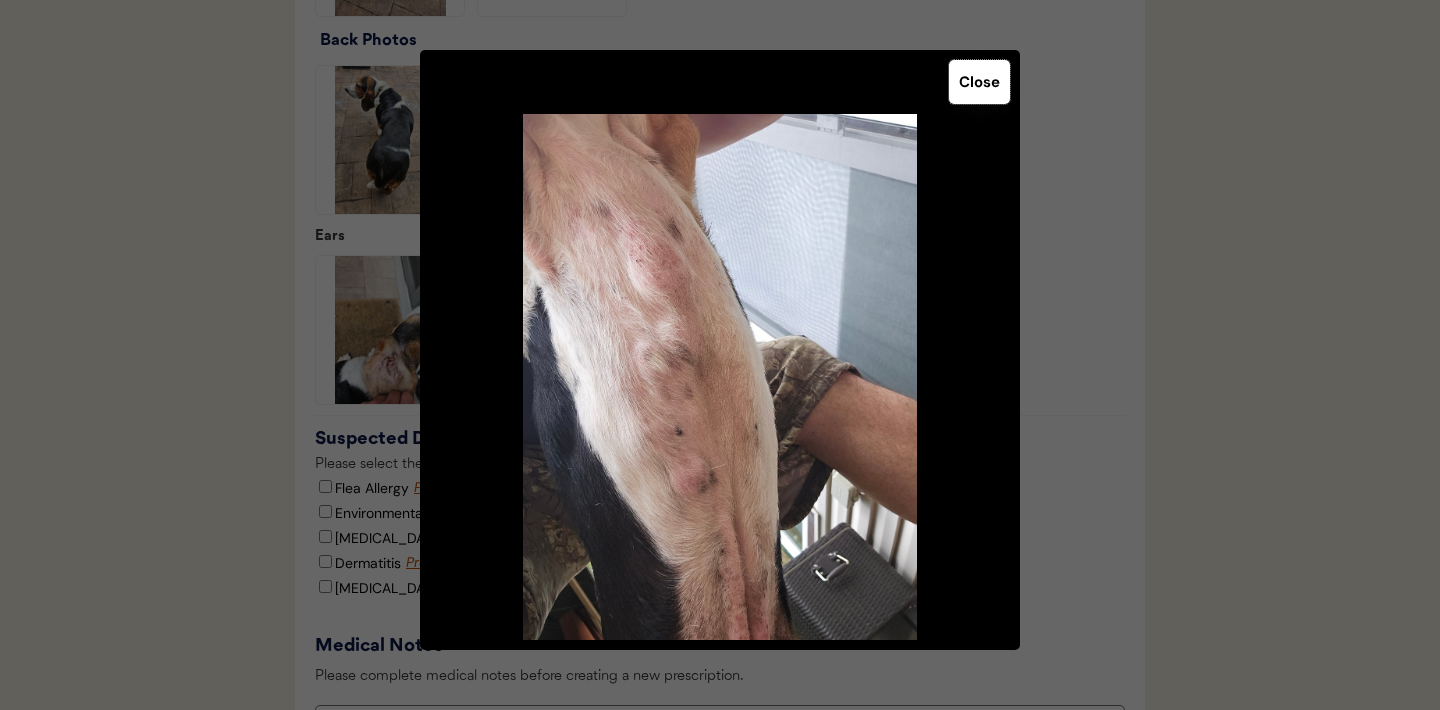 click on "Close" at bounding box center (979, 82) 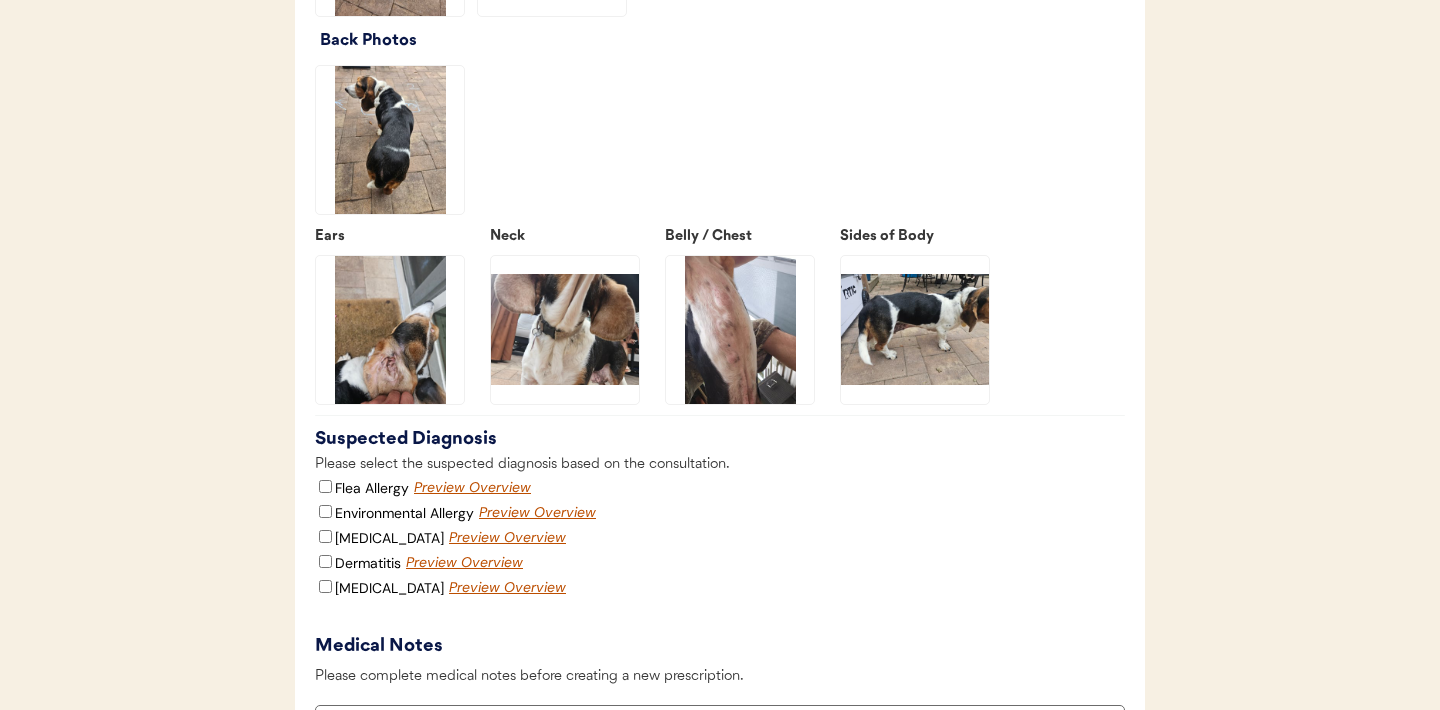 click 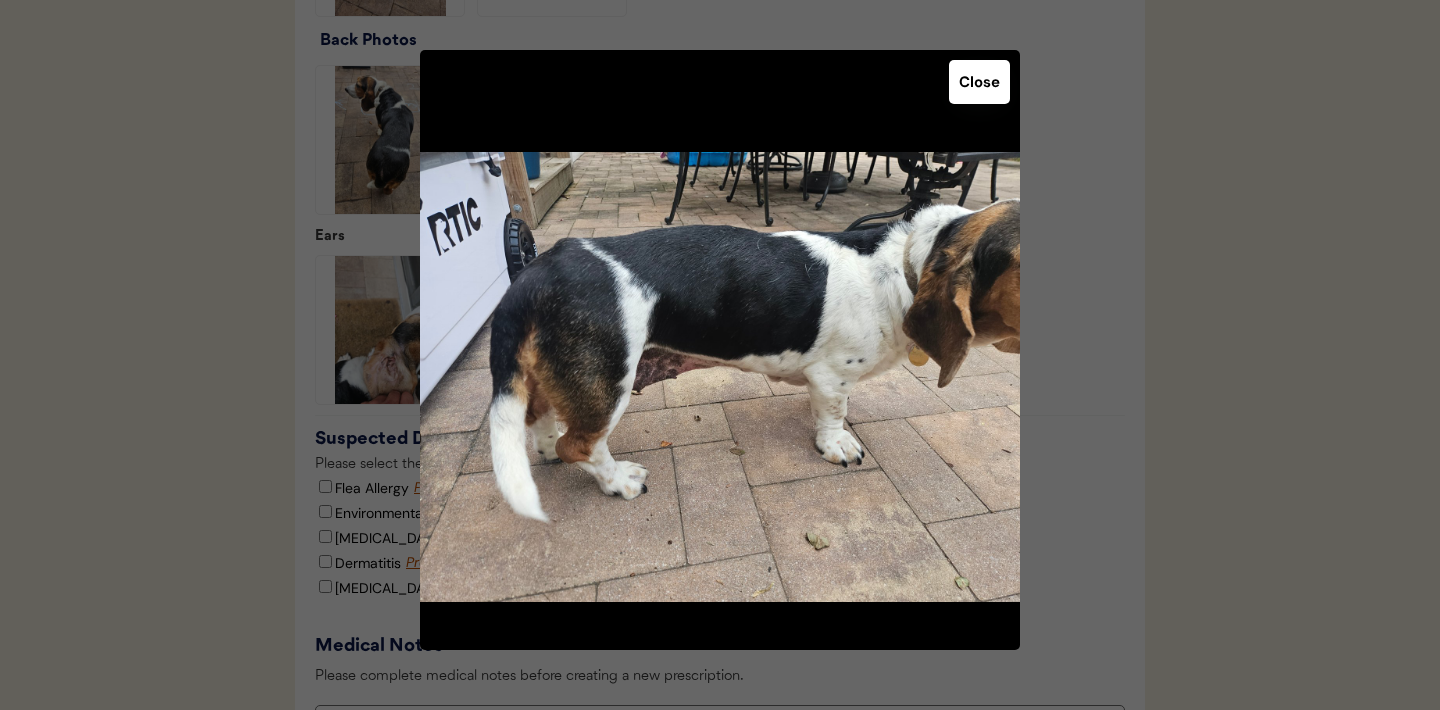 click on "Close" at bounding box center [979, 82] 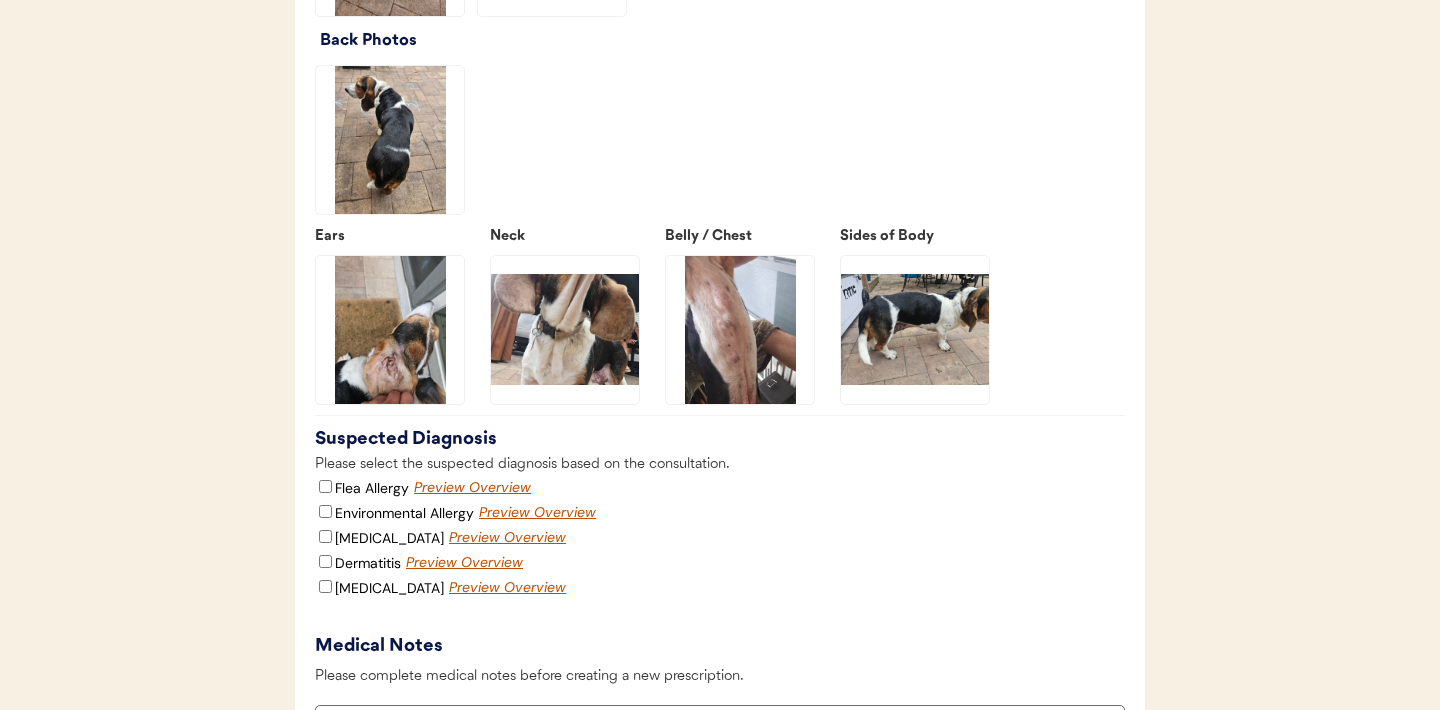 click 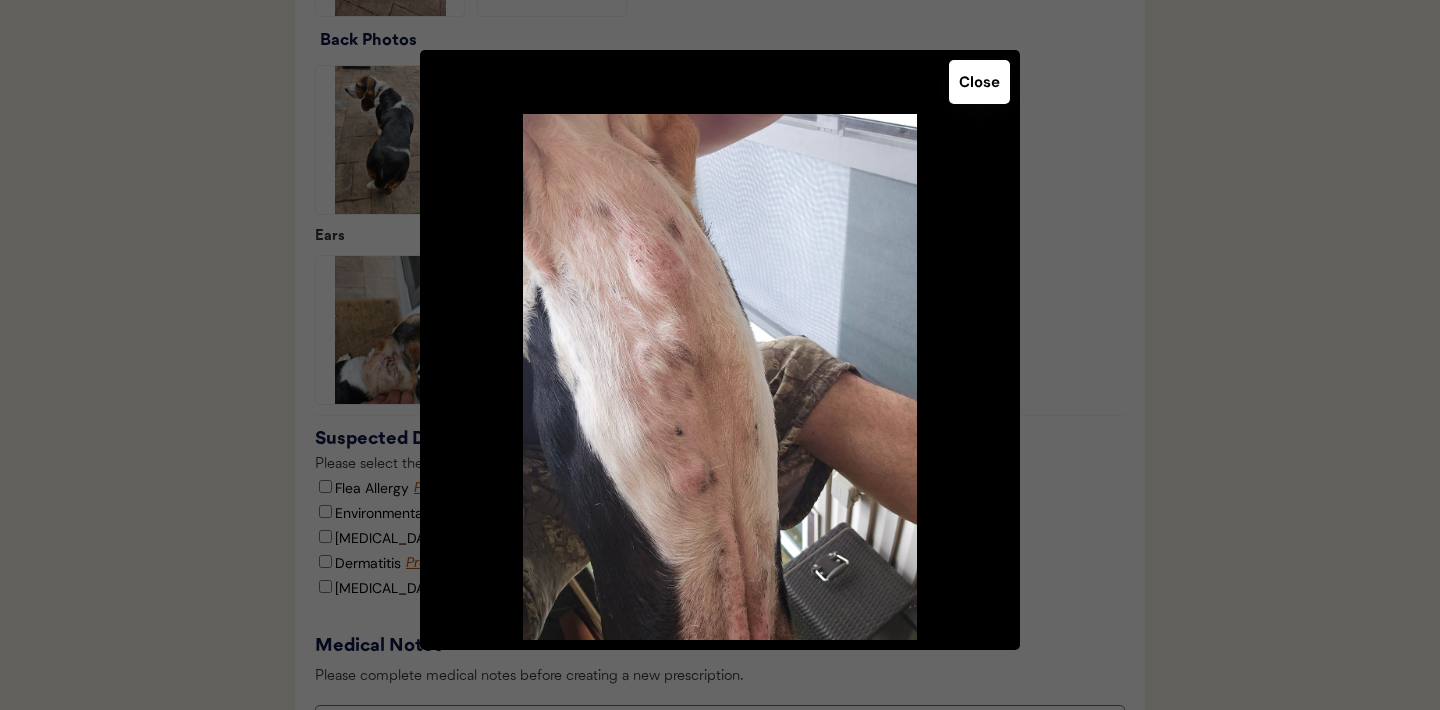 click on "Close" at bounding box center [979, 82] 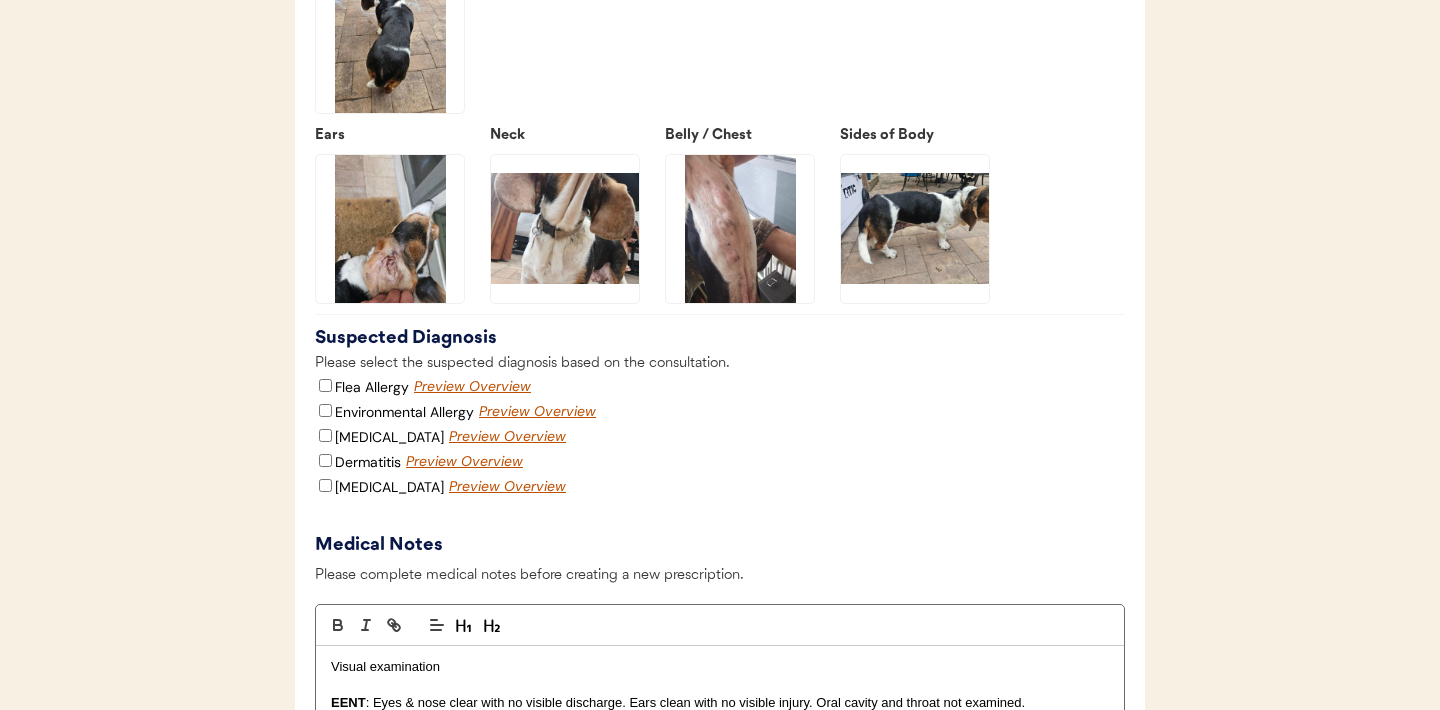 scroll, scrollTop: 2994, scrollLeft: 0, axis: vertical 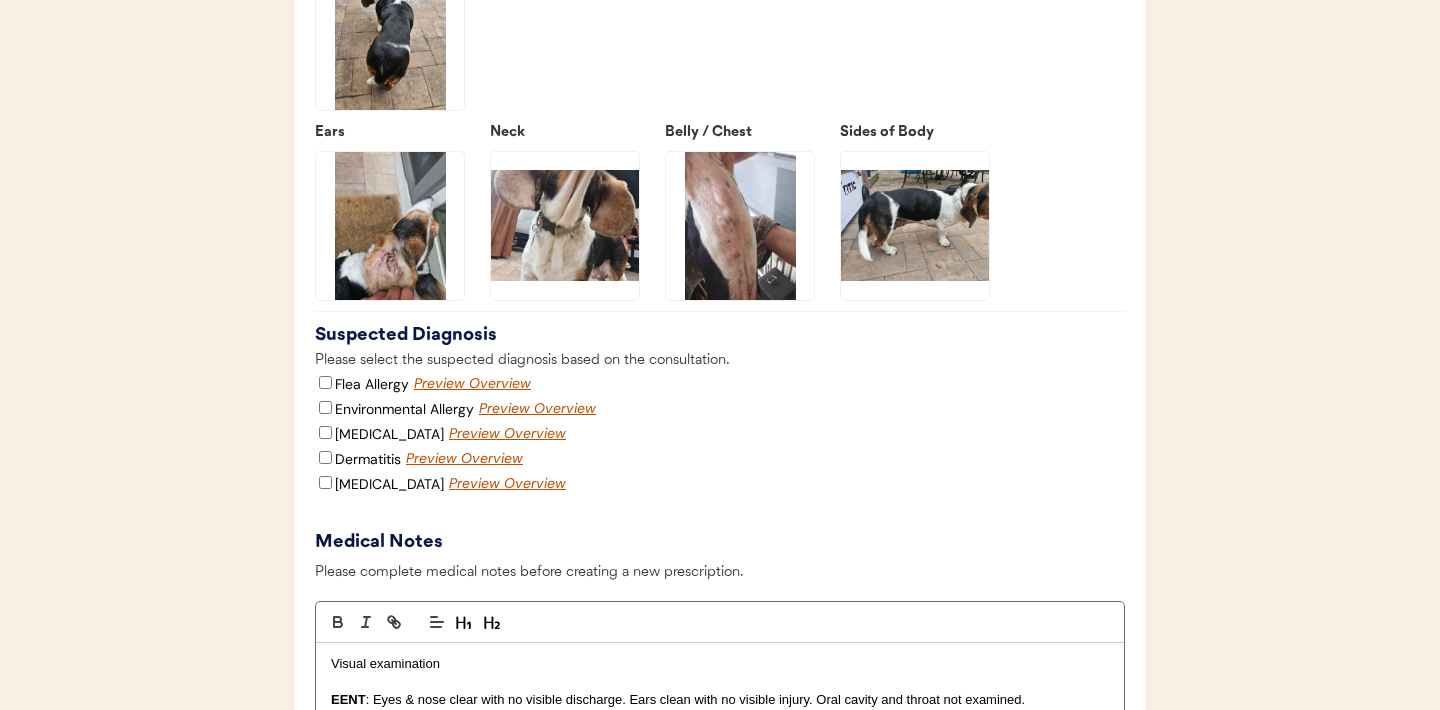 click 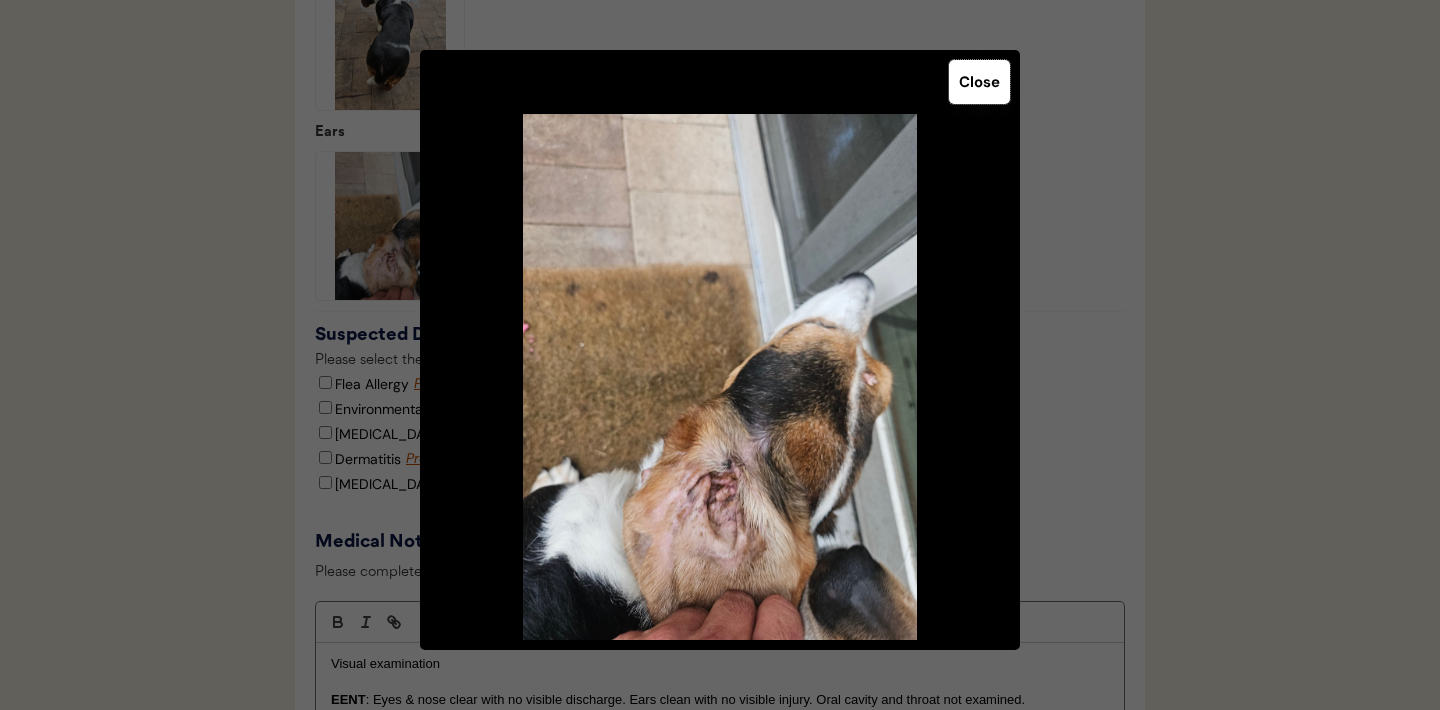 click on "Close" at bounding box center [979, 82] 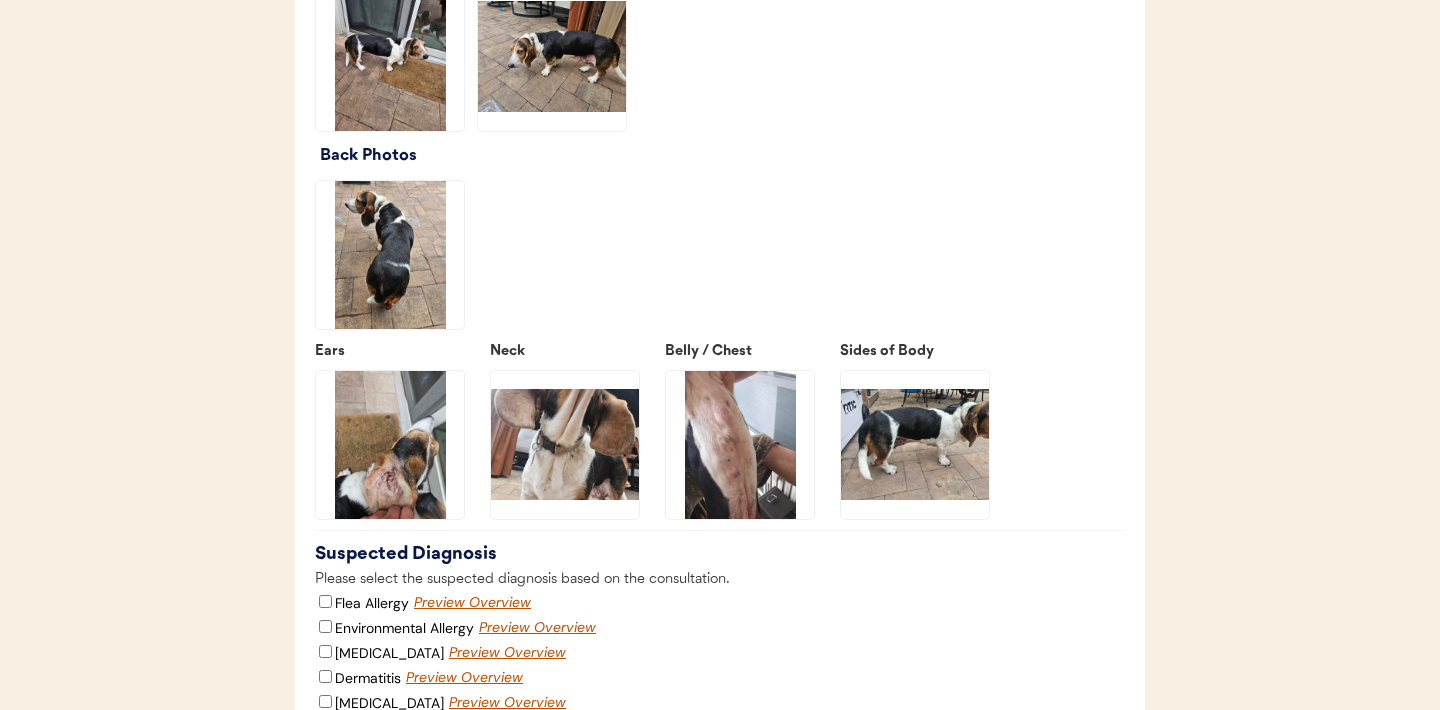scroll, scrollTop: 2591, scrollLeft: 0, axis: vertical 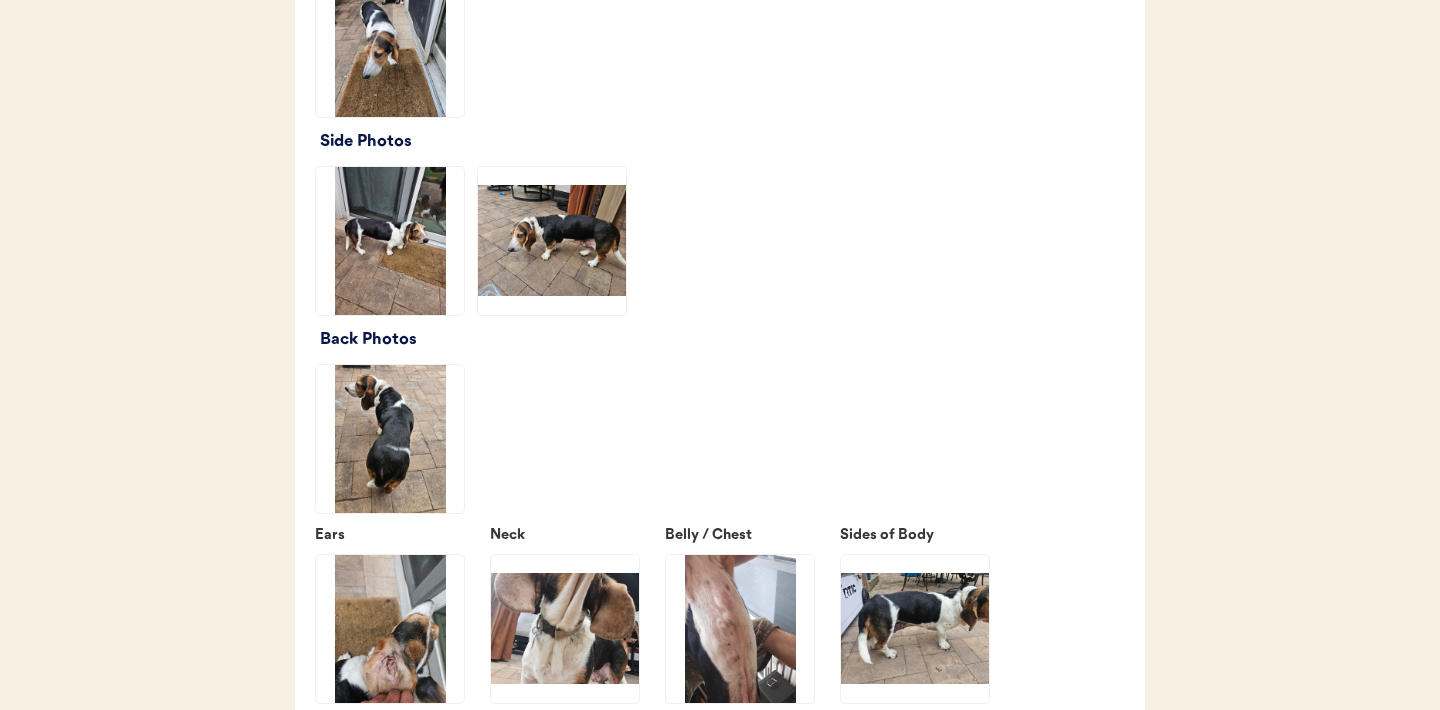 click 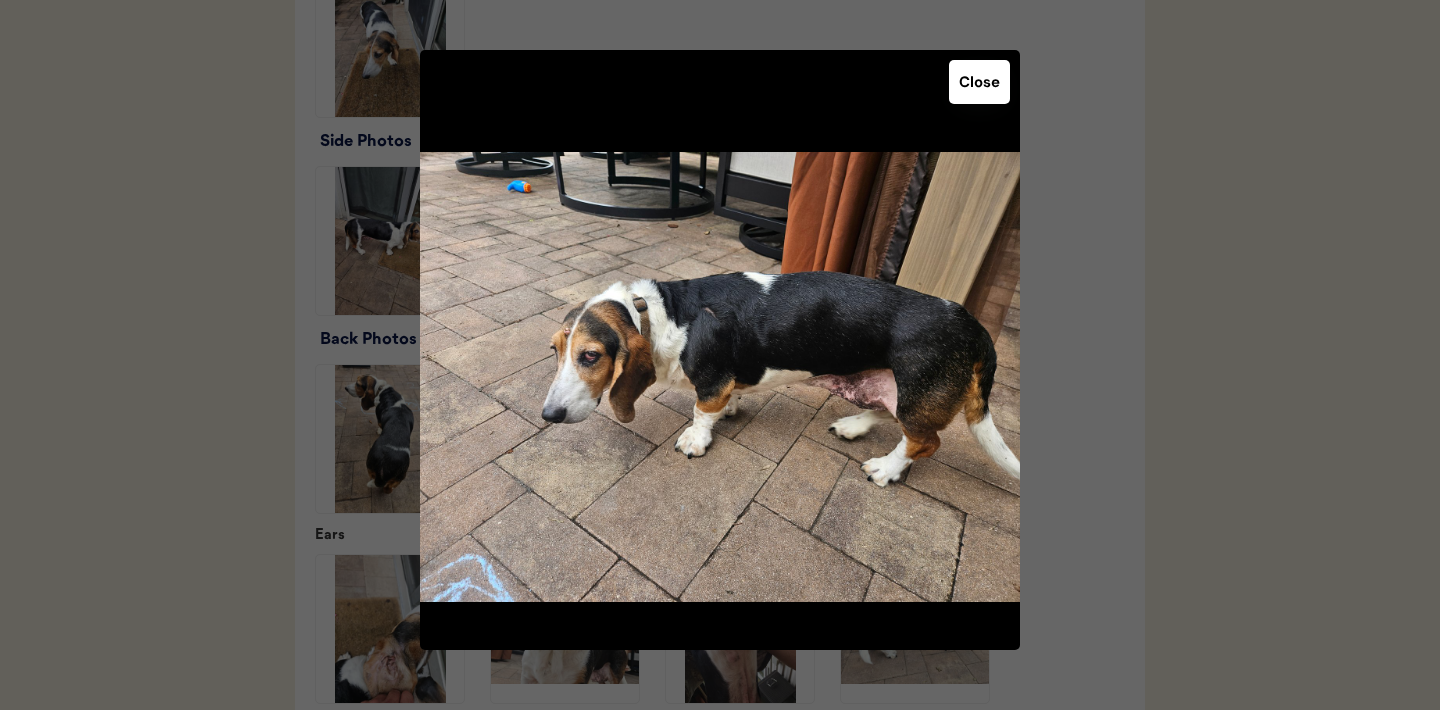 click on "Close" at bounding box center [979, 82] 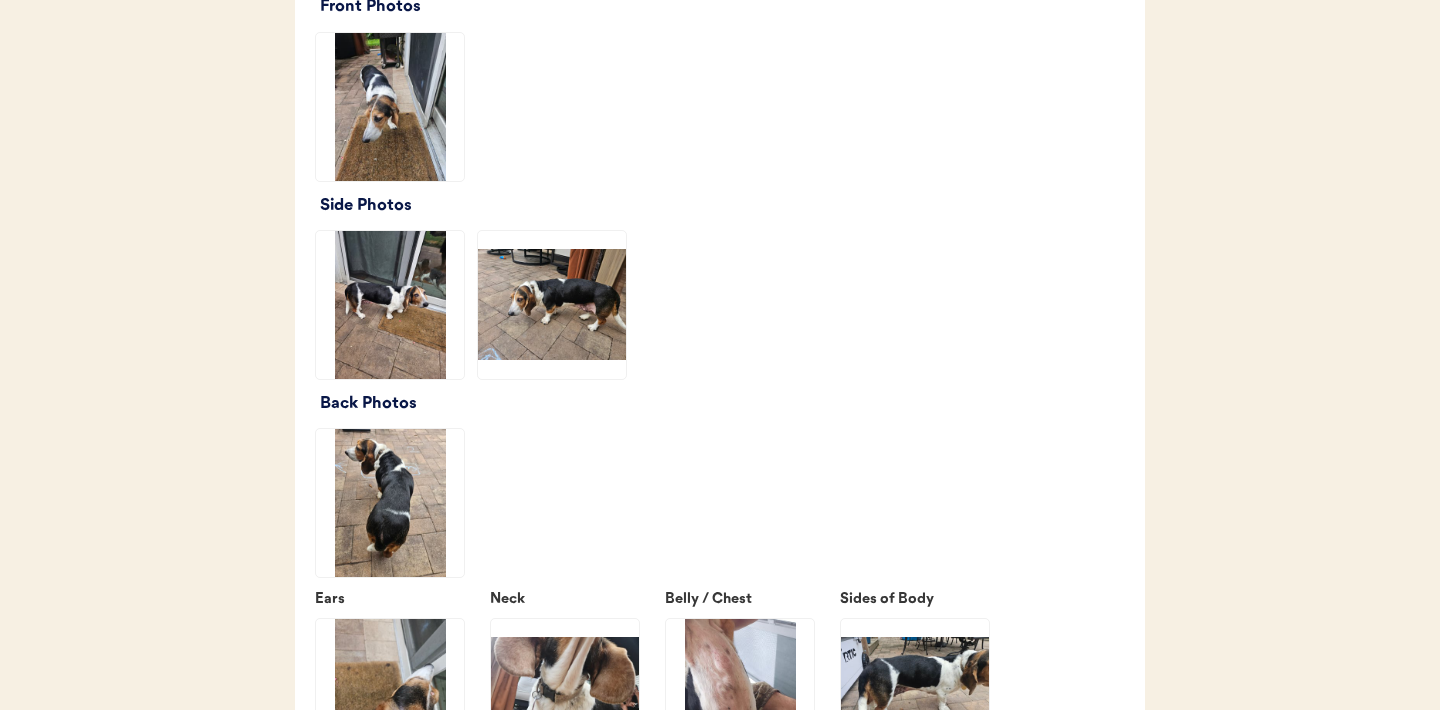 scroll, scrollTop: 2529, scrollLeft: 0, axis: vertical 